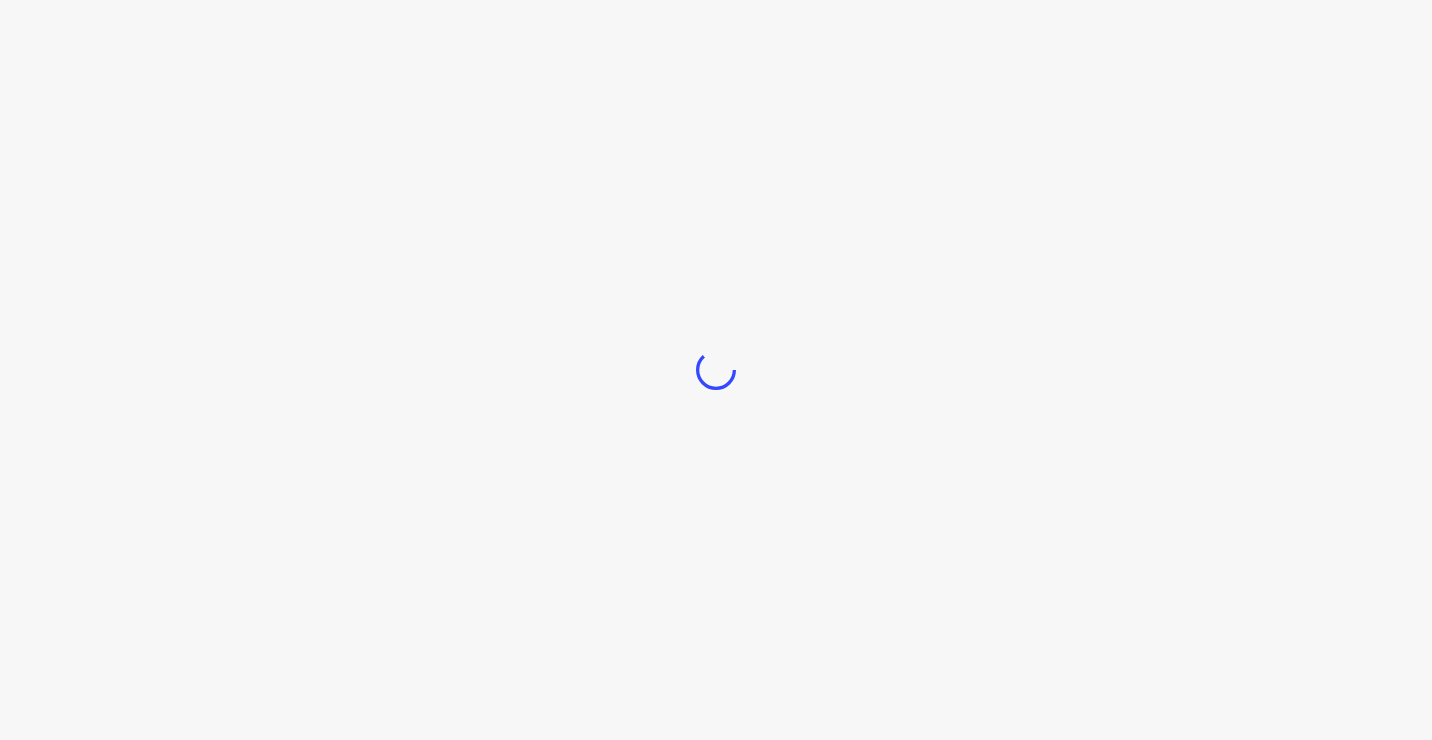 scroll, scrollTop: 0, scrollLeft: 0, axis: both 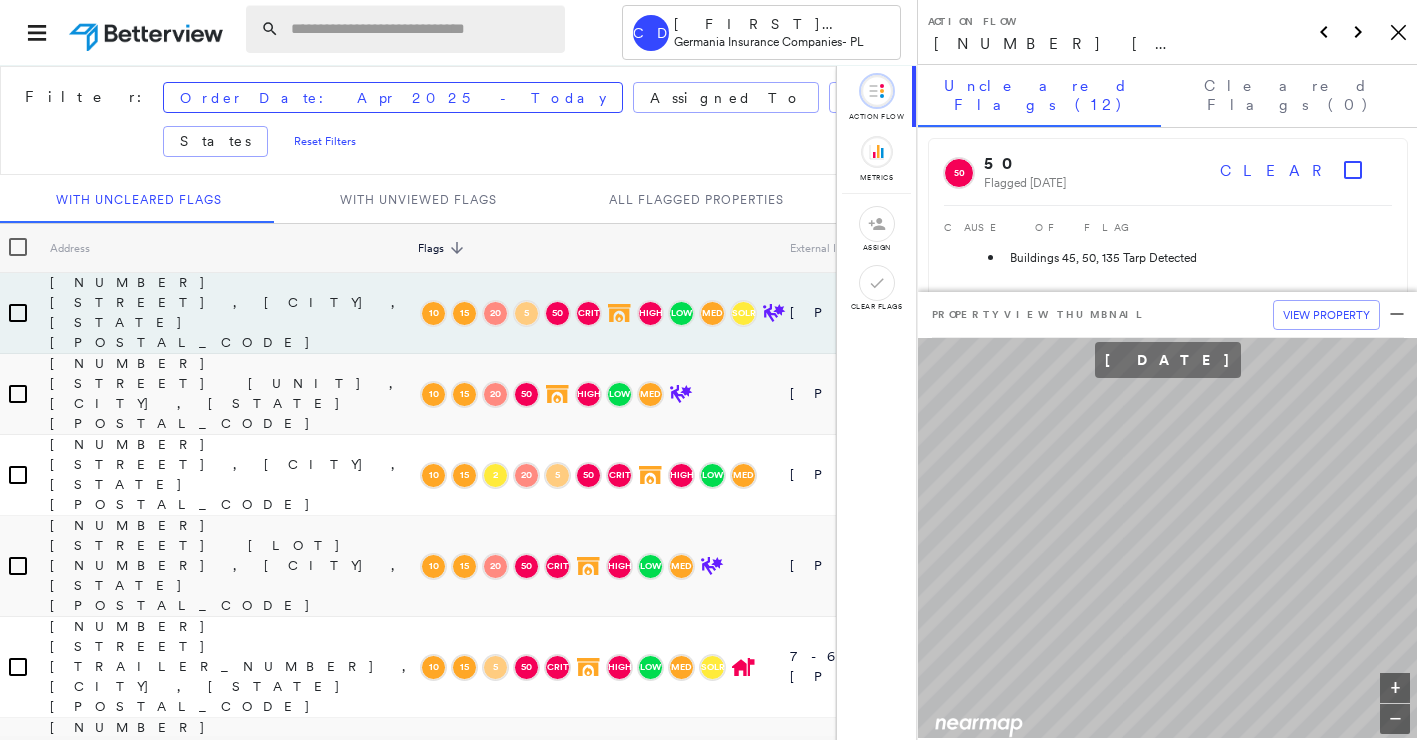 click at bounding box center [422, 29] 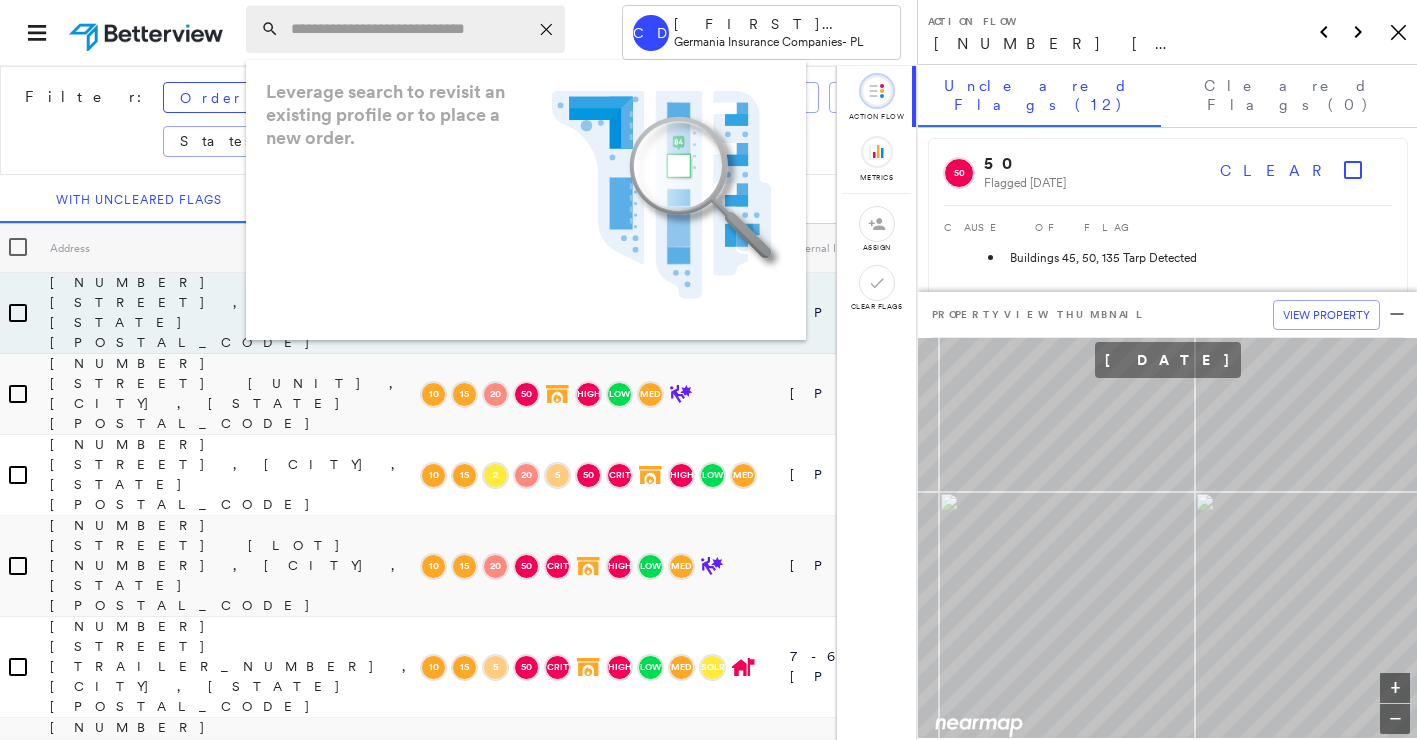 click at bounding box center (409, 29) 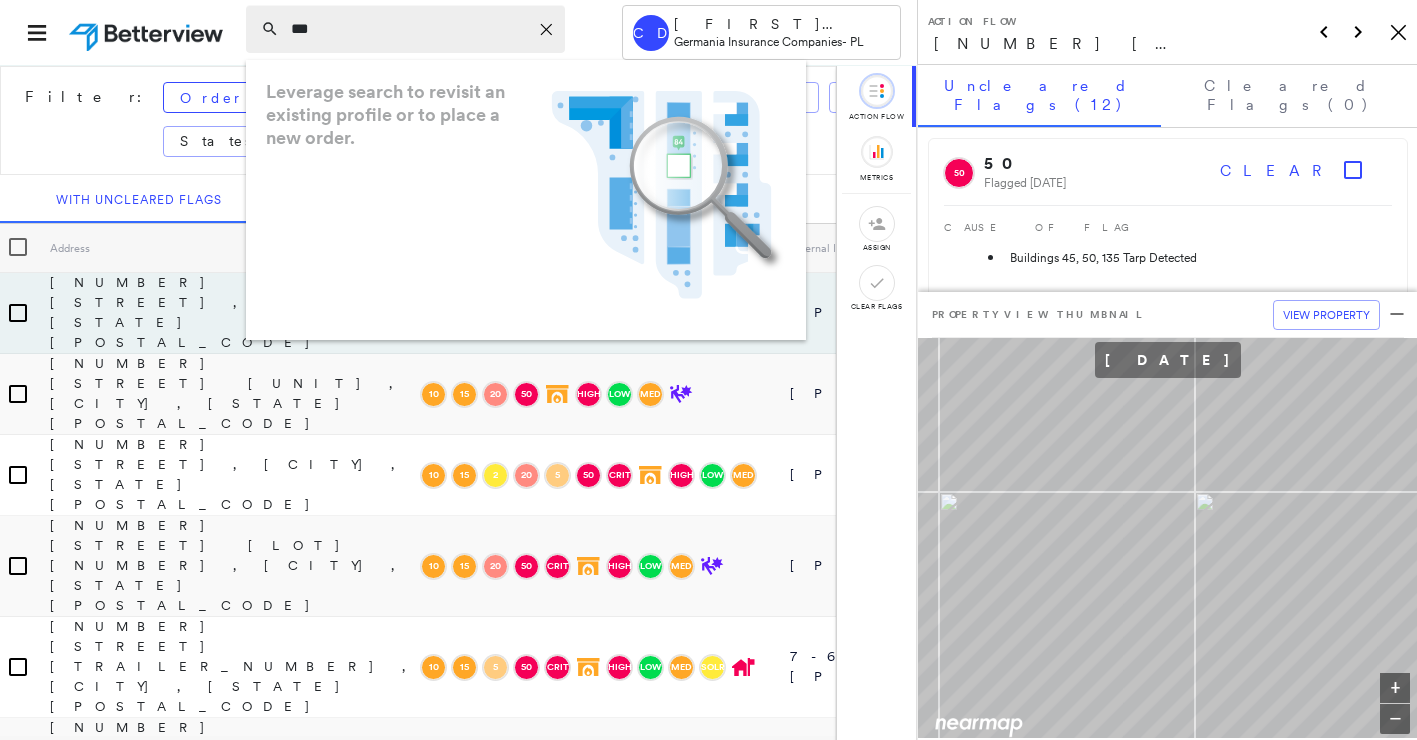 drag, startPoint x: 302, startPoint y: 27, endPoint x: 384, endPoint y: 34, distance: 82.29824 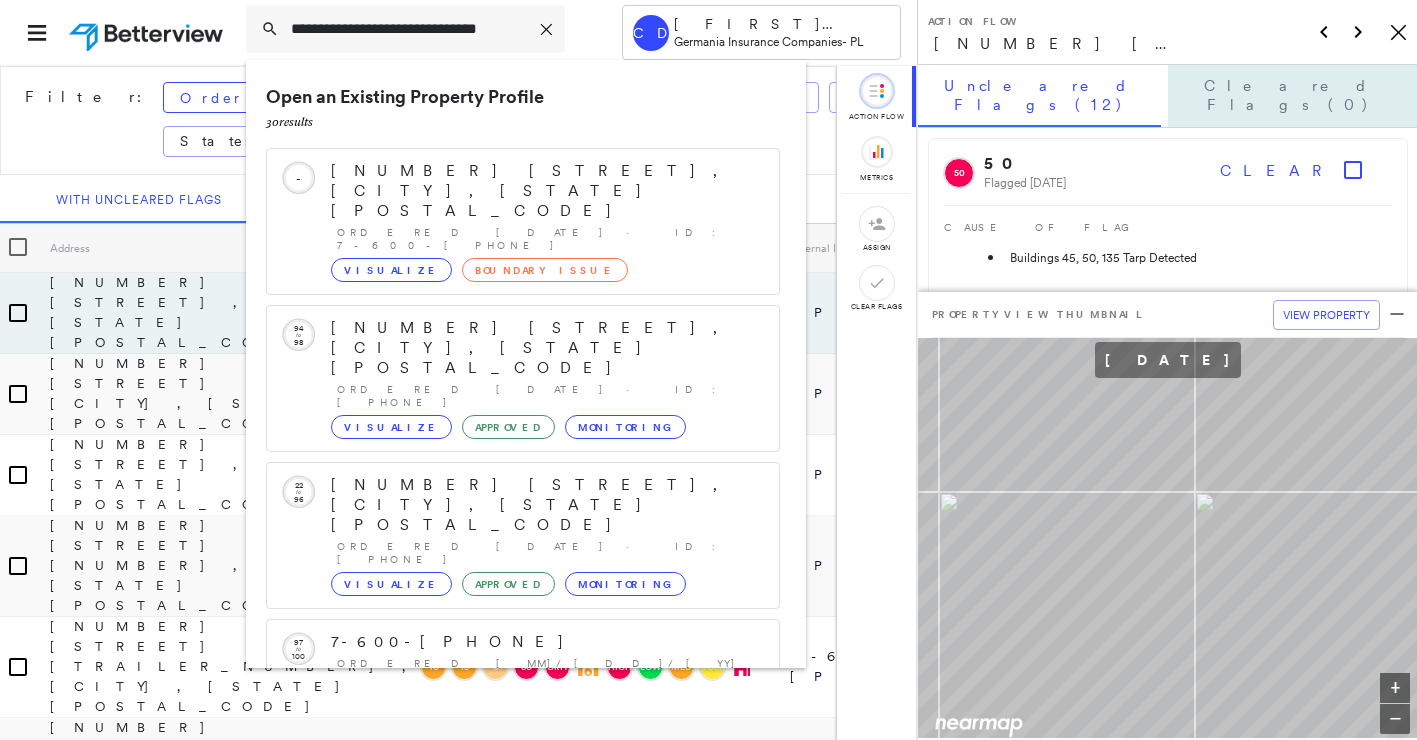 type on "**********" 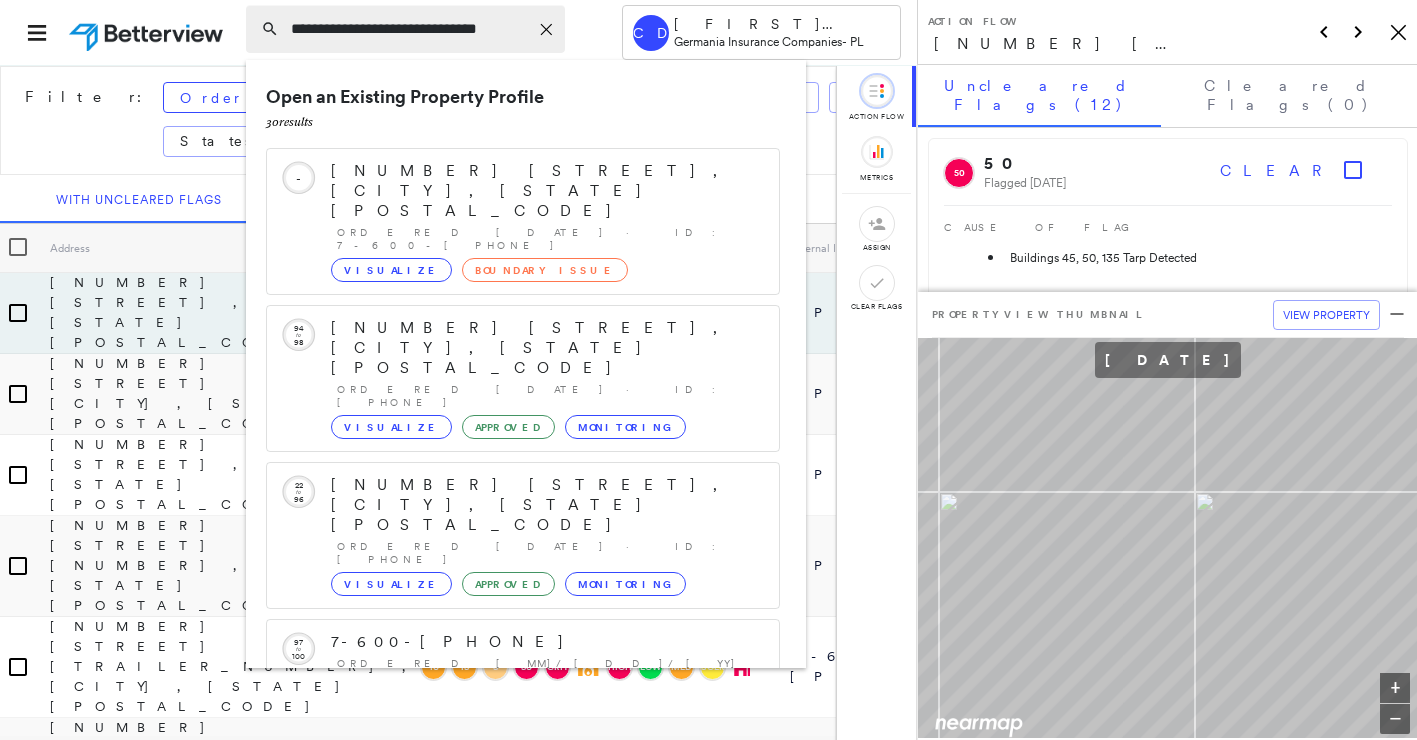 click on "**********" at bounding box center (409, 29) 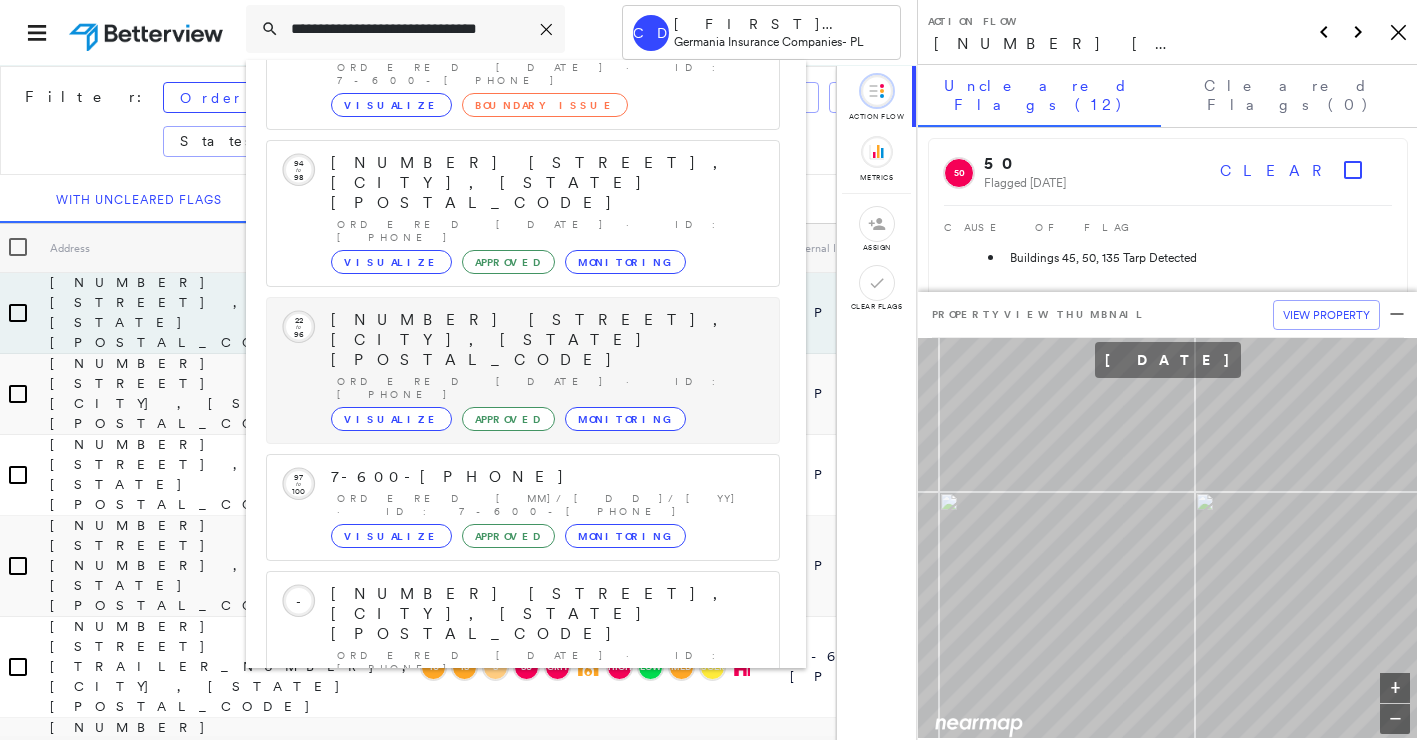 scroll, scrollTop: 233, scrollLeft: 0, axis: vertical 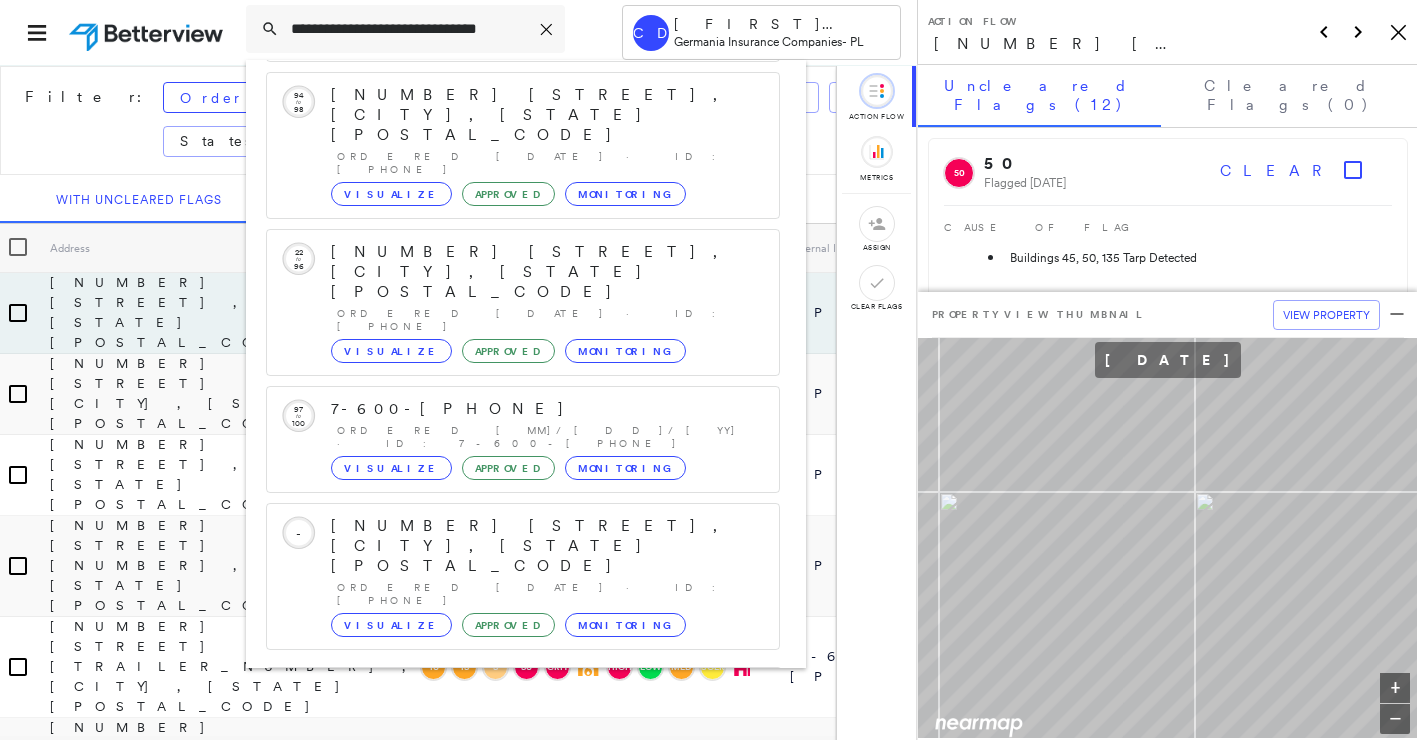 click 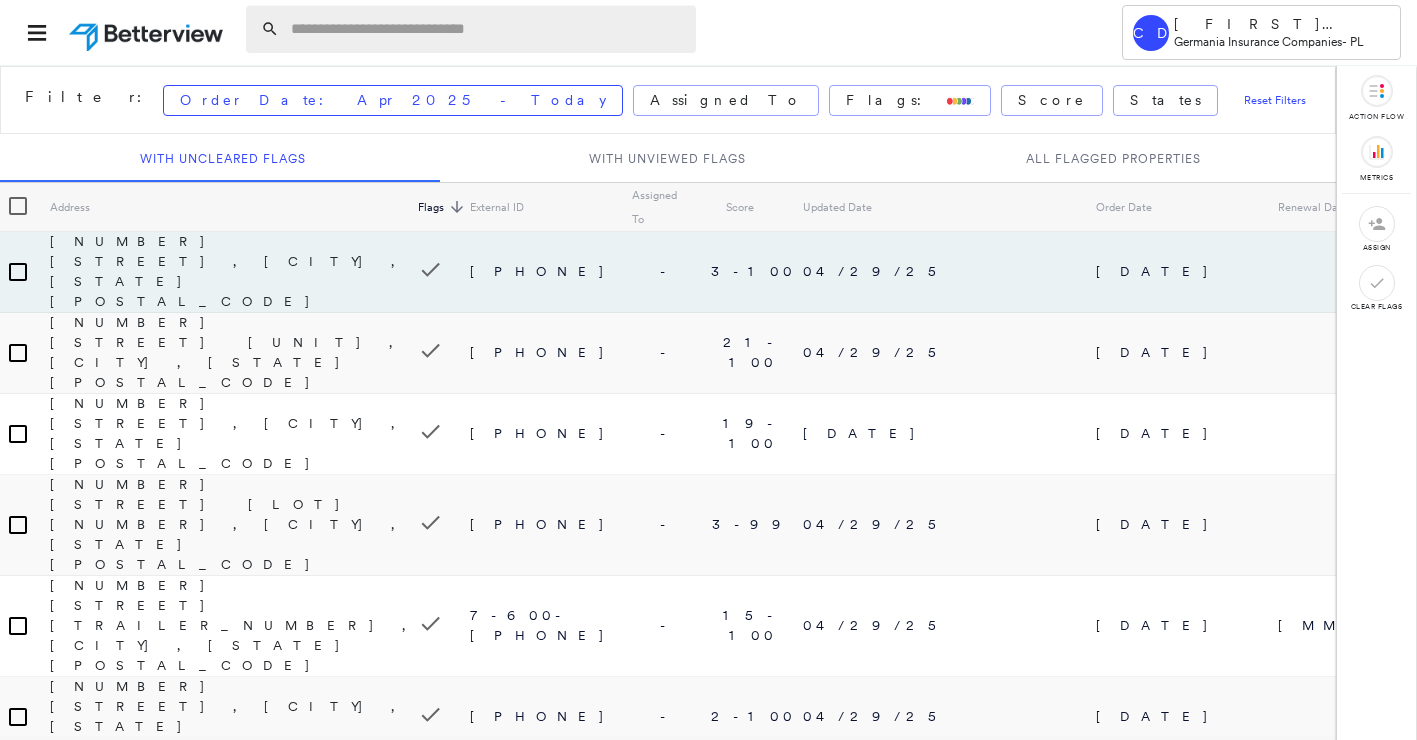 click at bounding box center (487, 29) 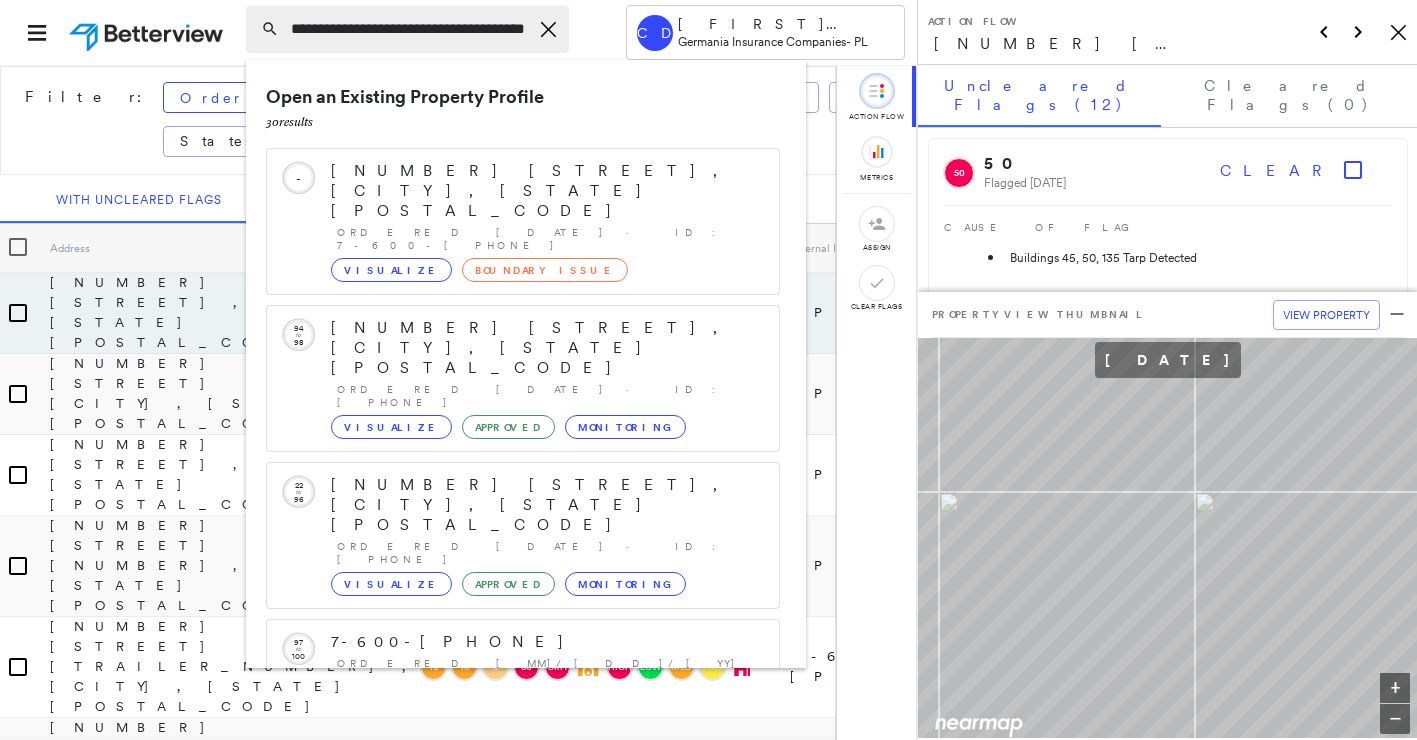 scroll, scrollTop: 0, scrollLeft: 24, axis: horizontal 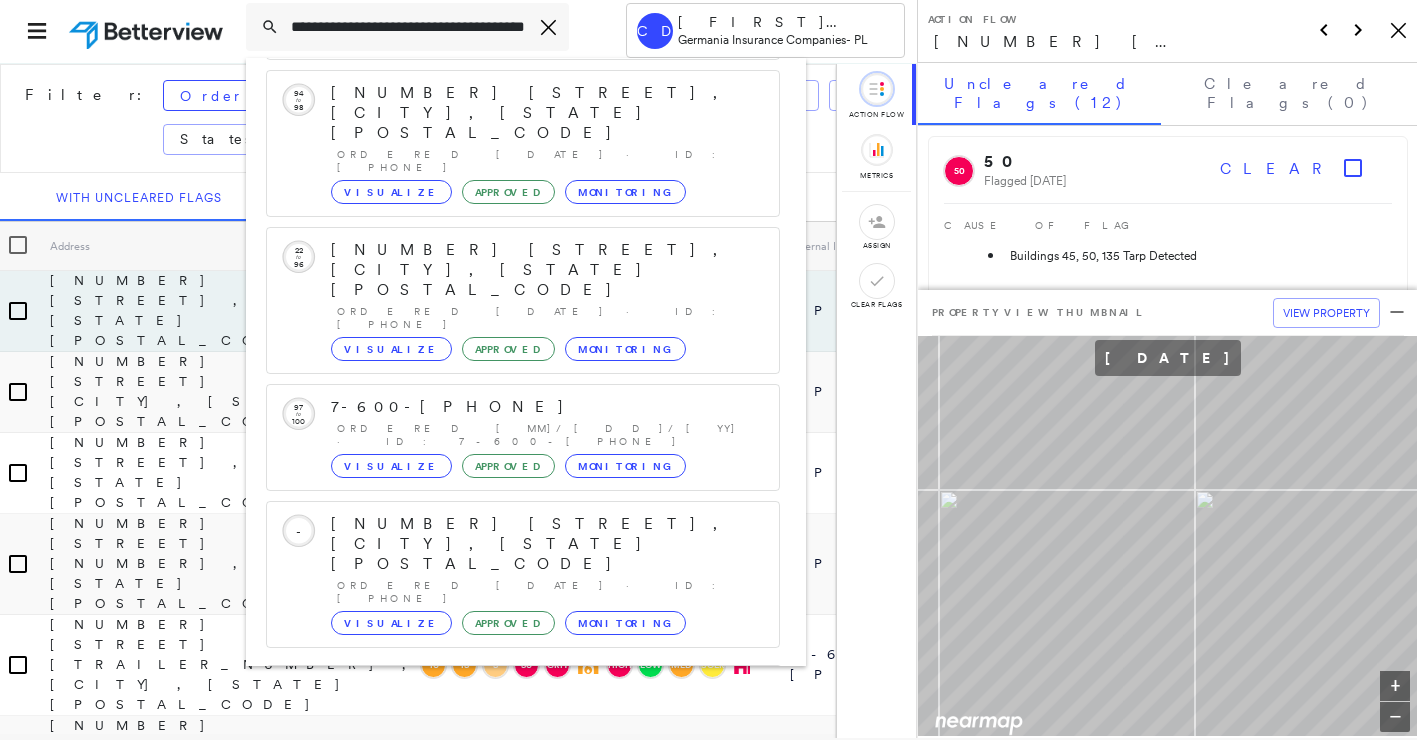 type on "**********" 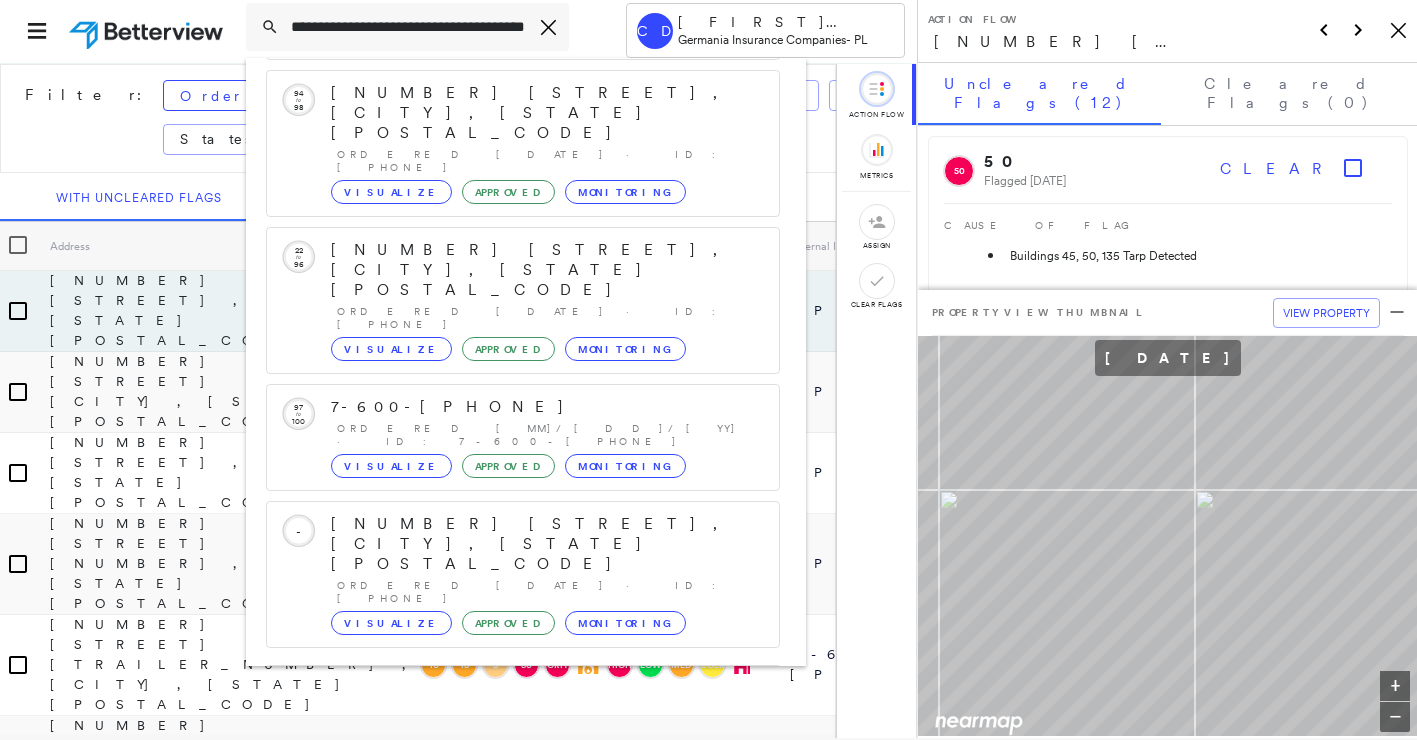click 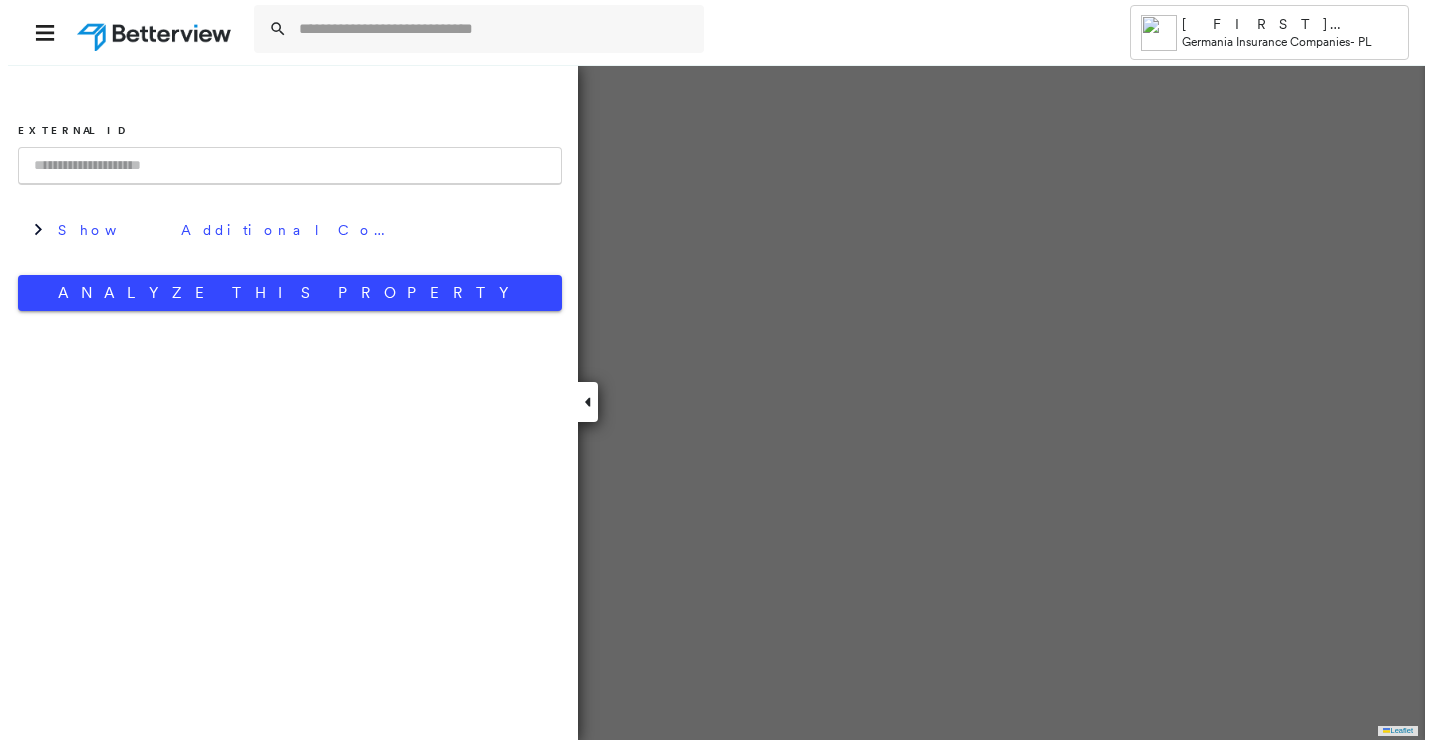 scroll, scrollTop: 0, scrollLeft: 0, axis: both 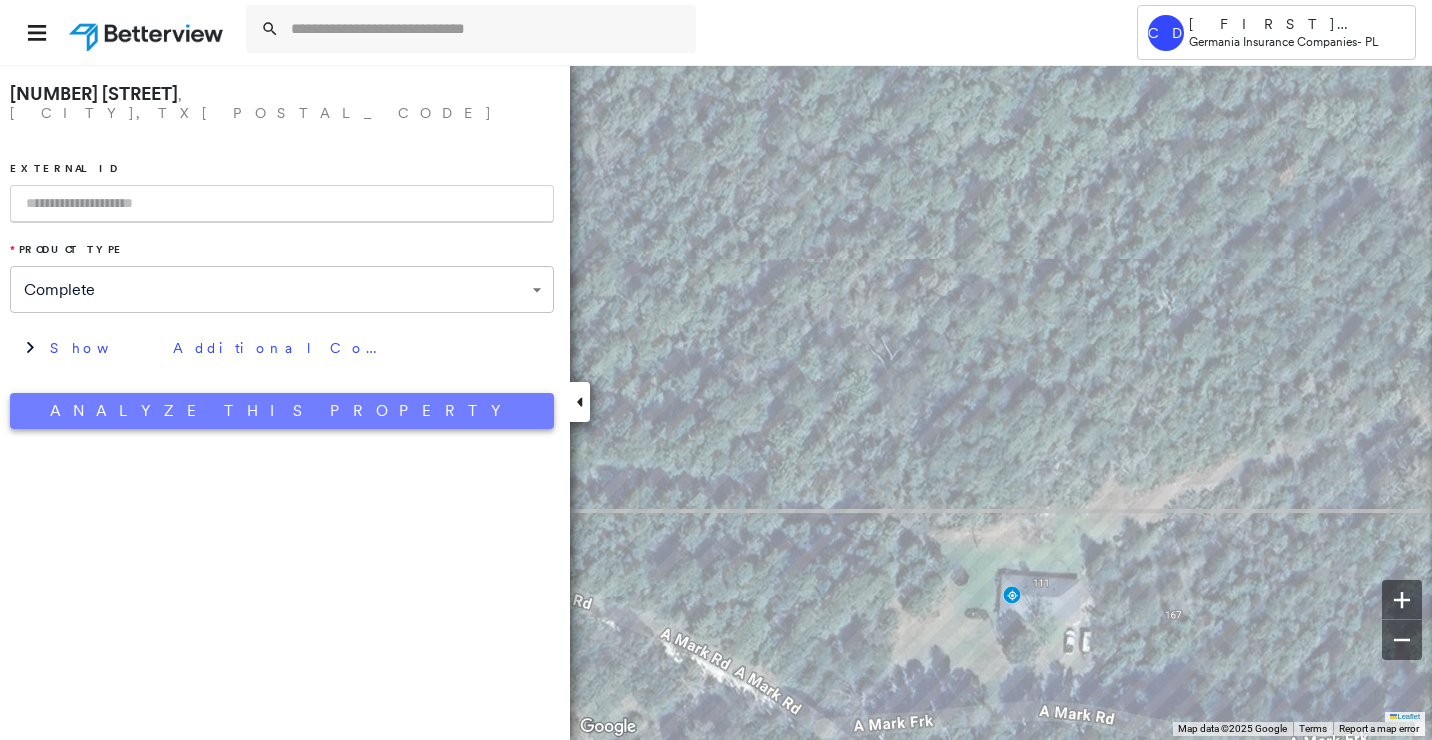 click on "Analyze This Property" at bounding box center [282, 411] 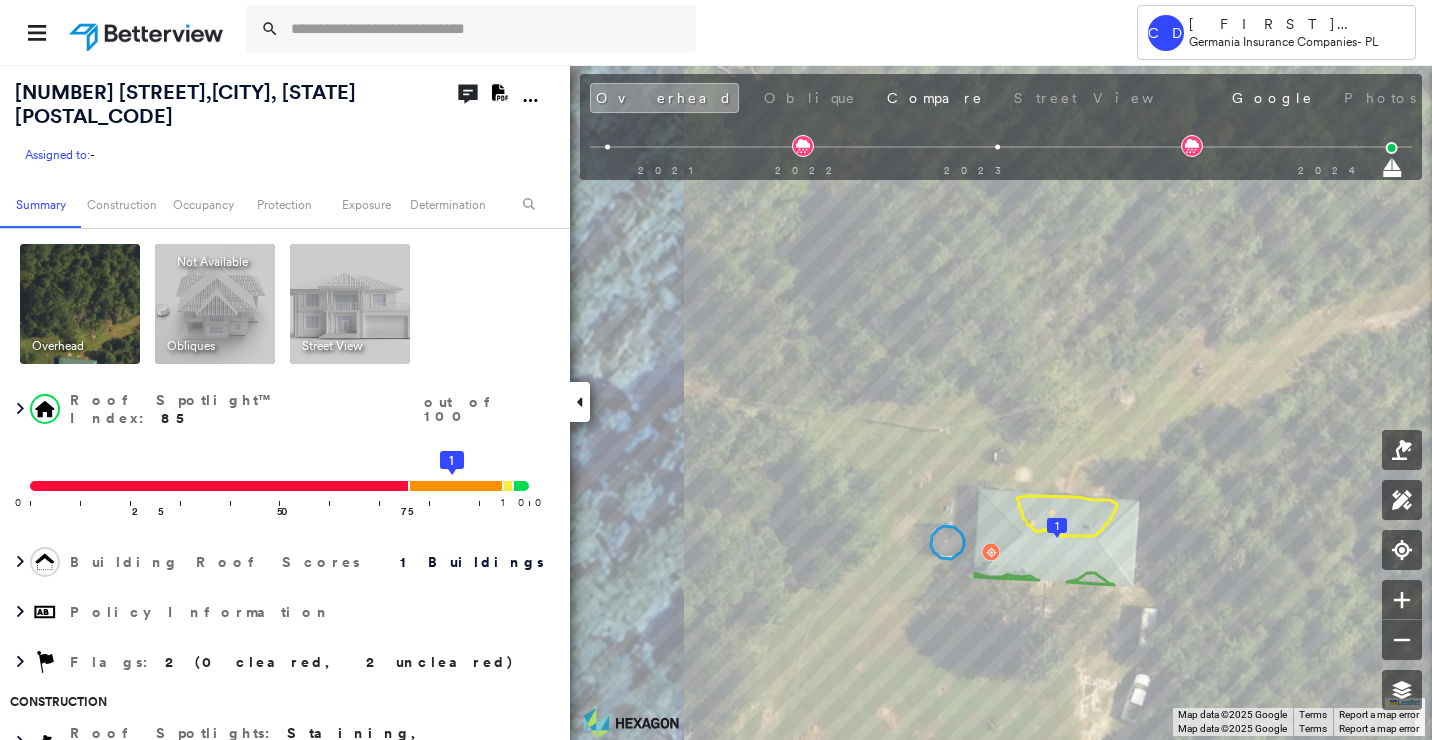 click 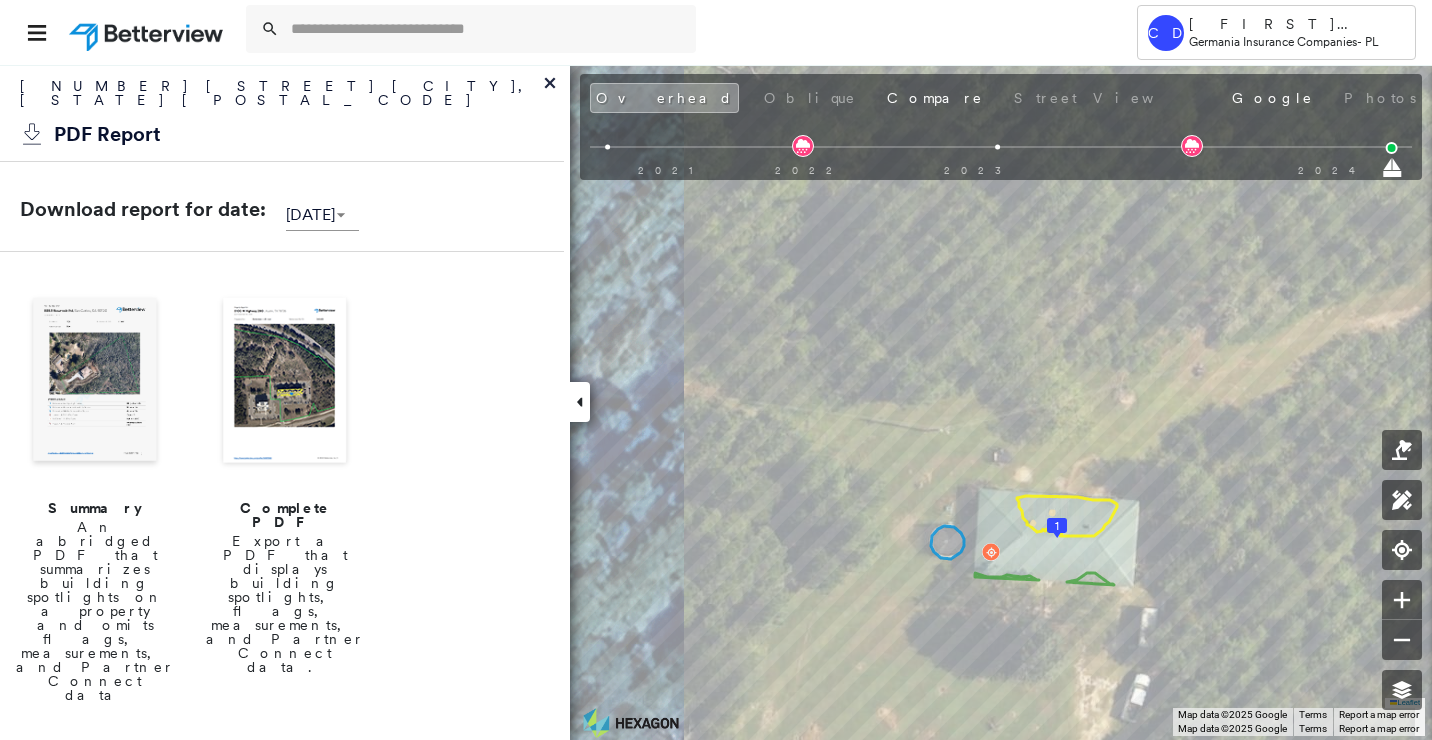 click at bounding box center (95, 382) 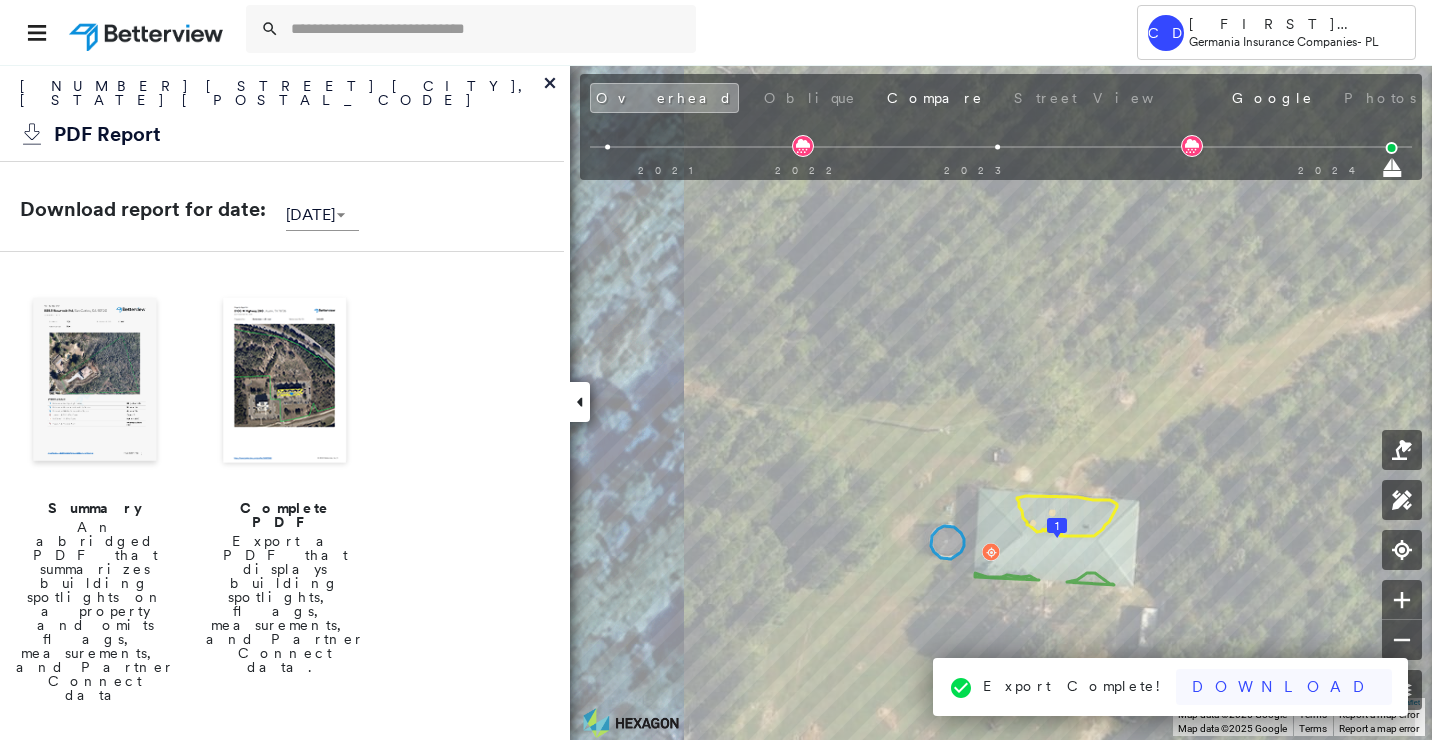 click on "Download" at bounding box center [1284, 687] 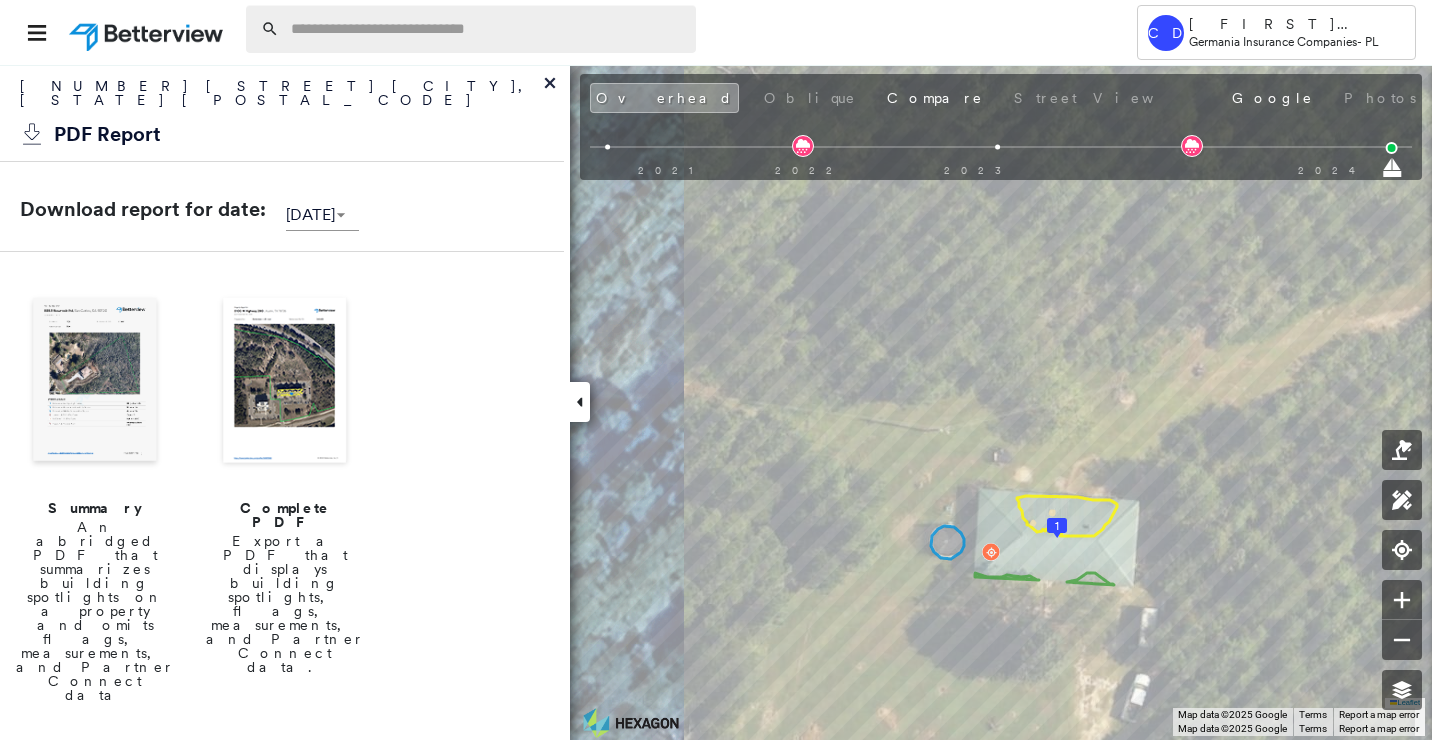 click at bounding box center (487, 29) 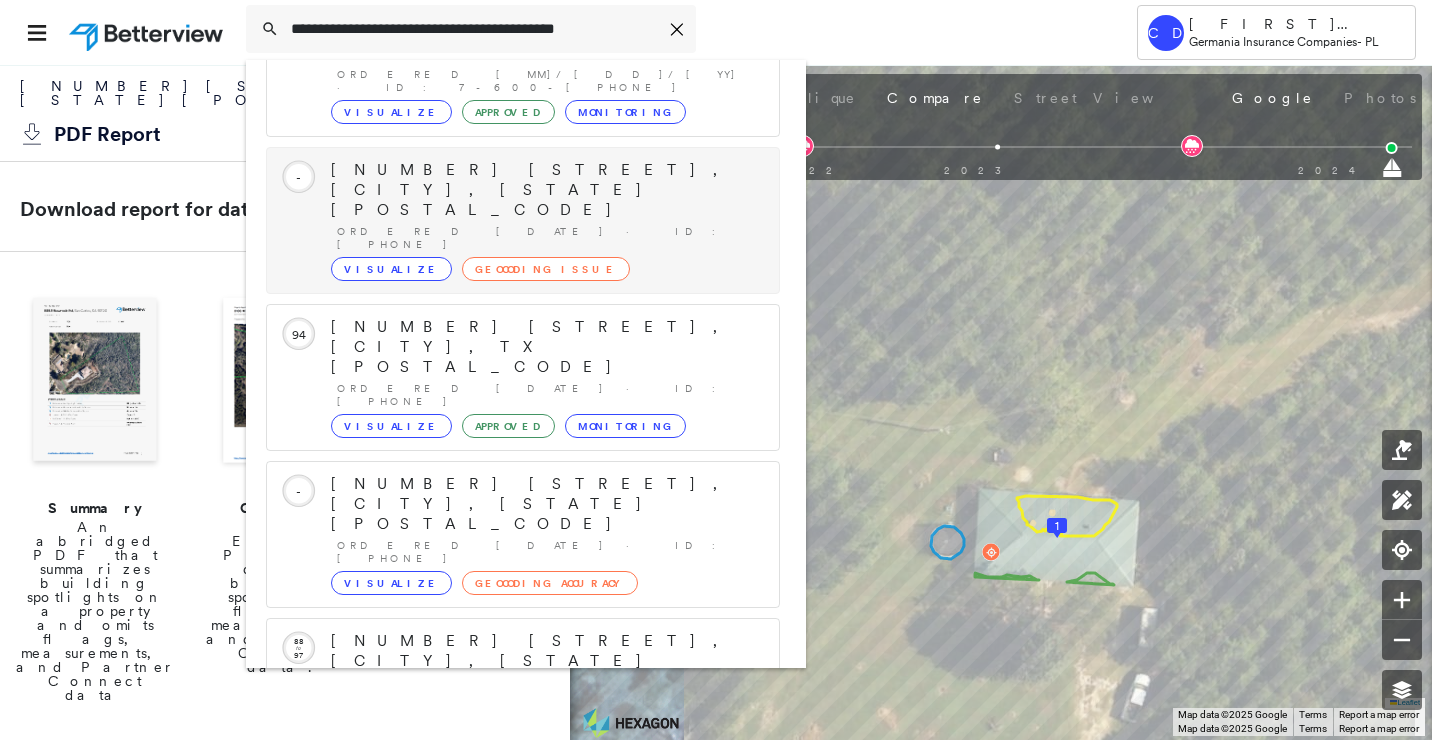 scroll, scrollTop: 213, scrollLeft: 0, axis: vertical 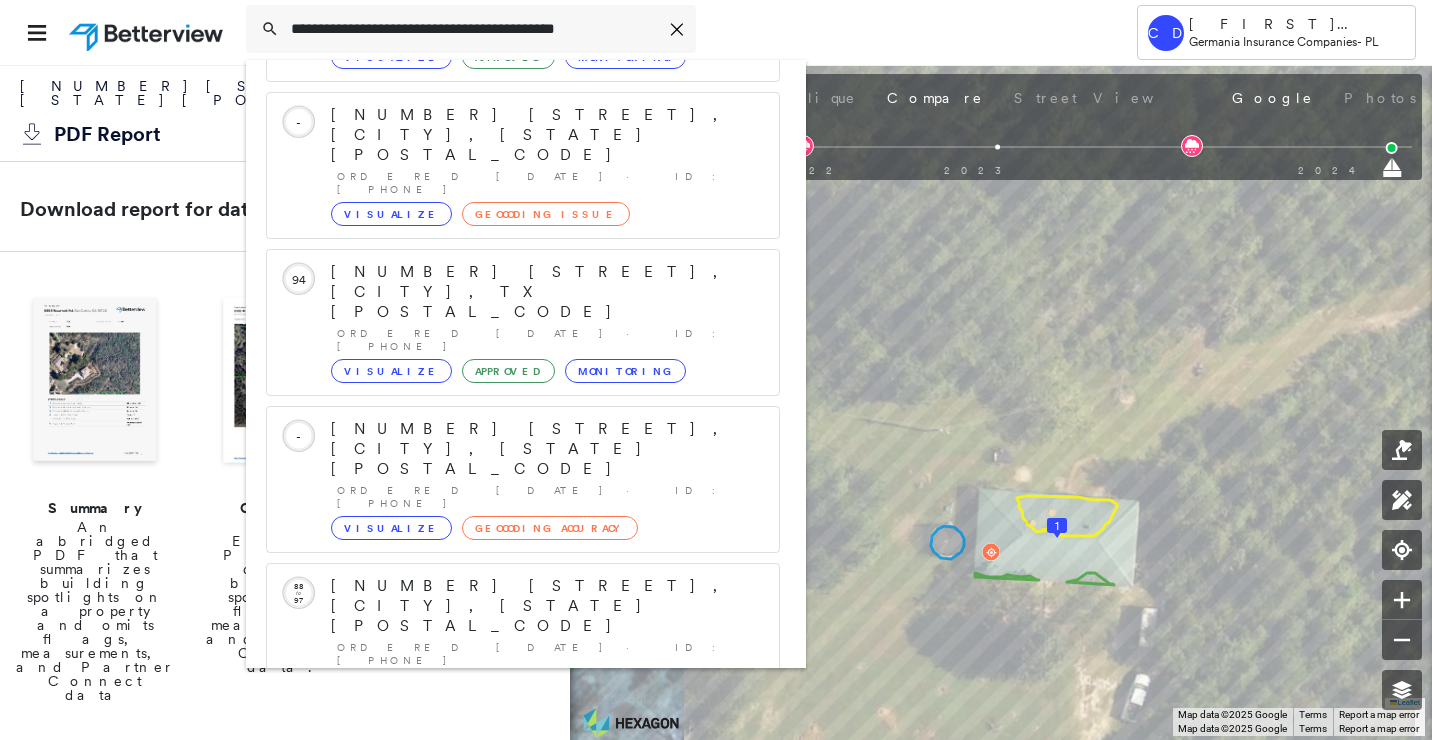 type on "**********" 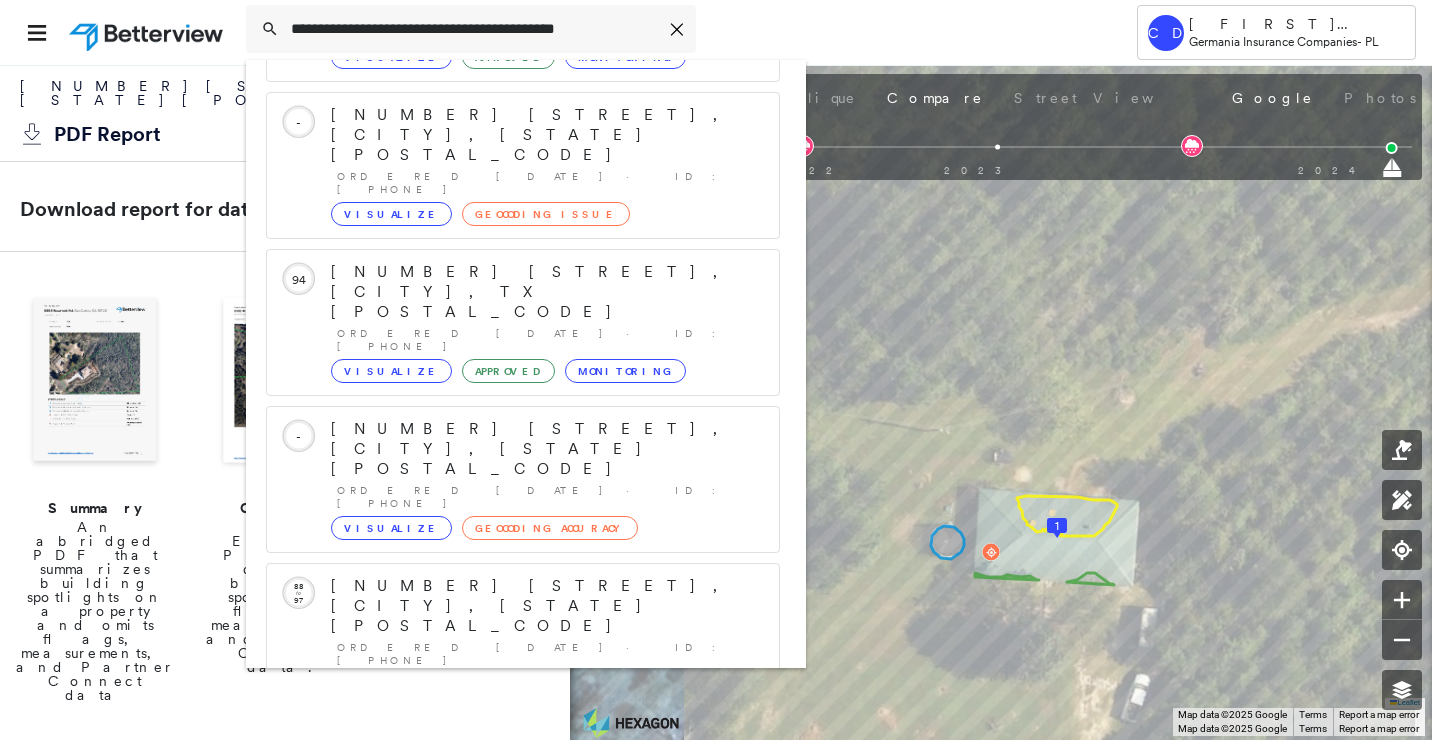 click on "Group Created with Sketch." 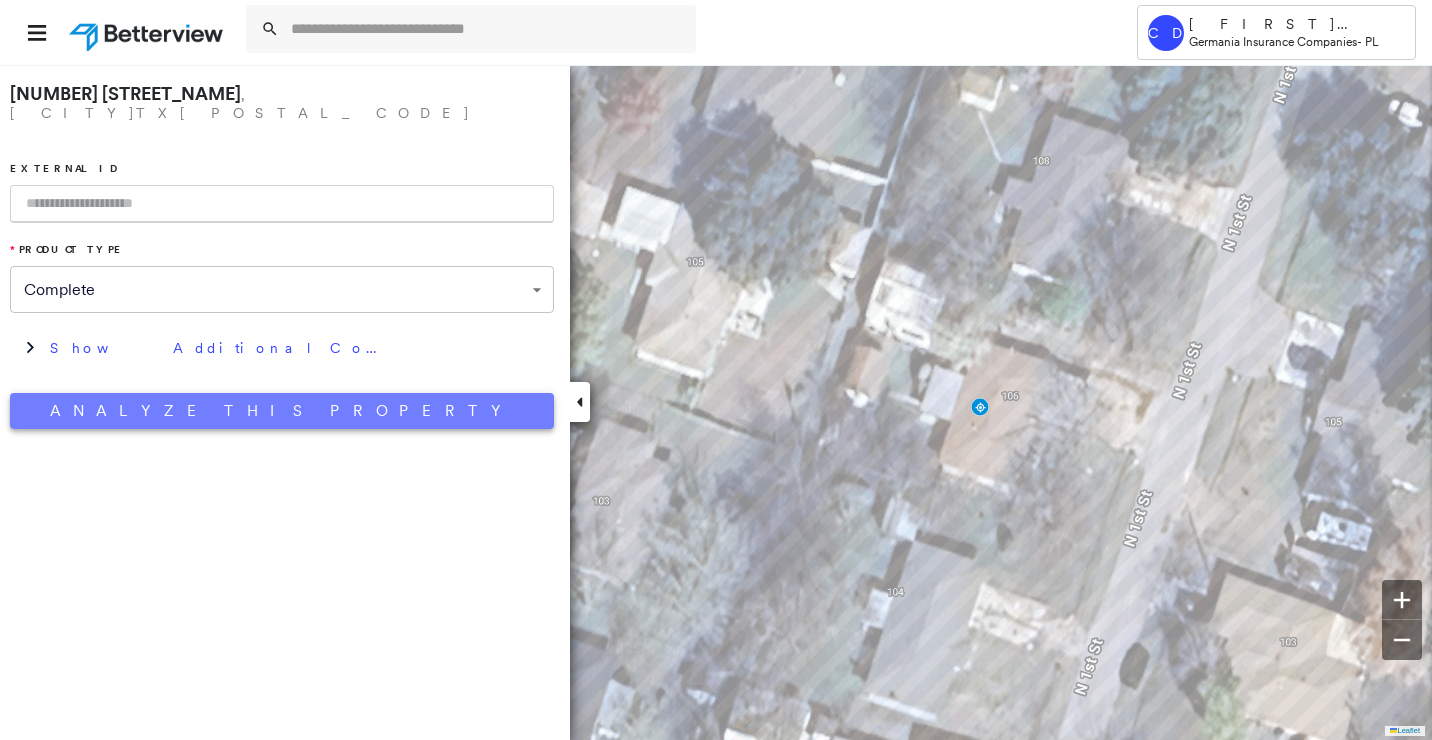 click on "Analyze This Property" at bounding box center [282, 411] 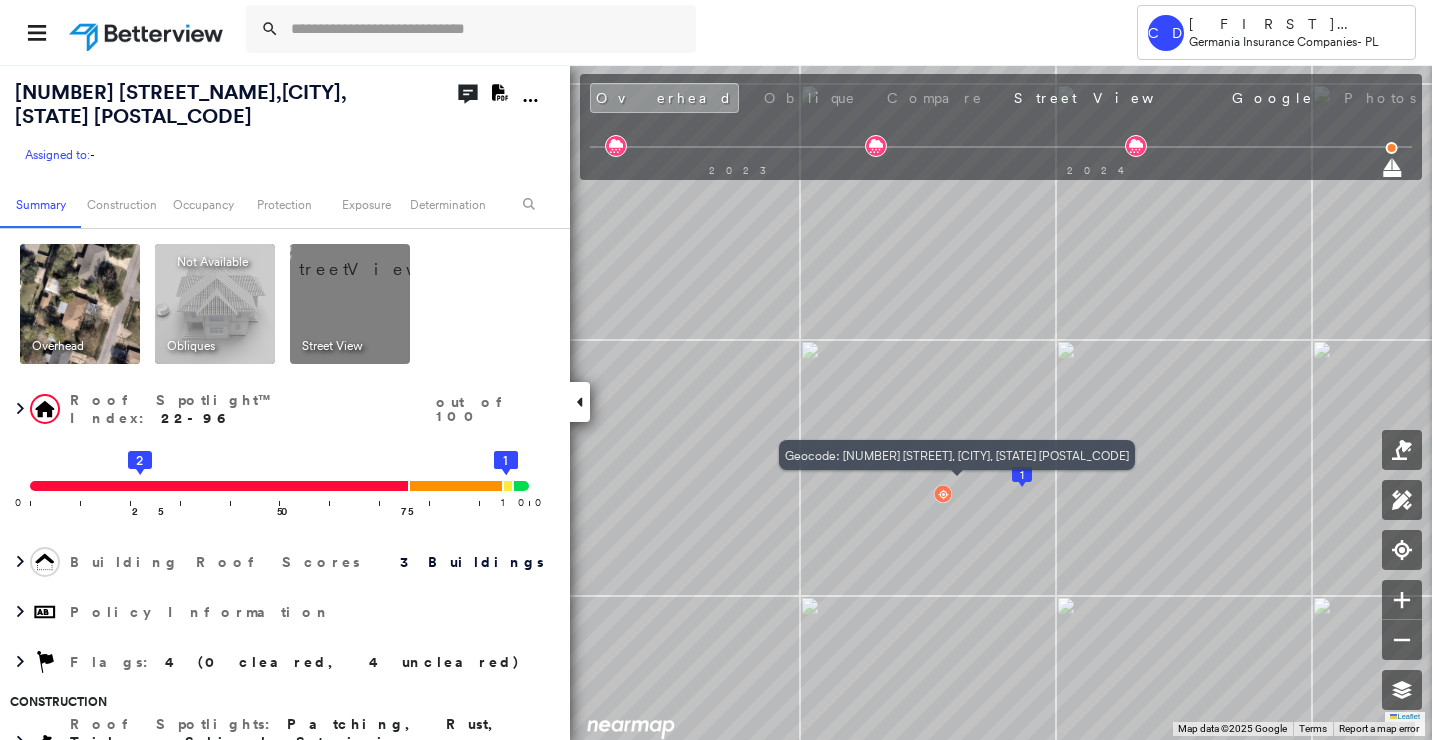 drag, startPoint x: 945, startPoint y: 495, endPoint x: 945, endPoint y: 519, distance: 24 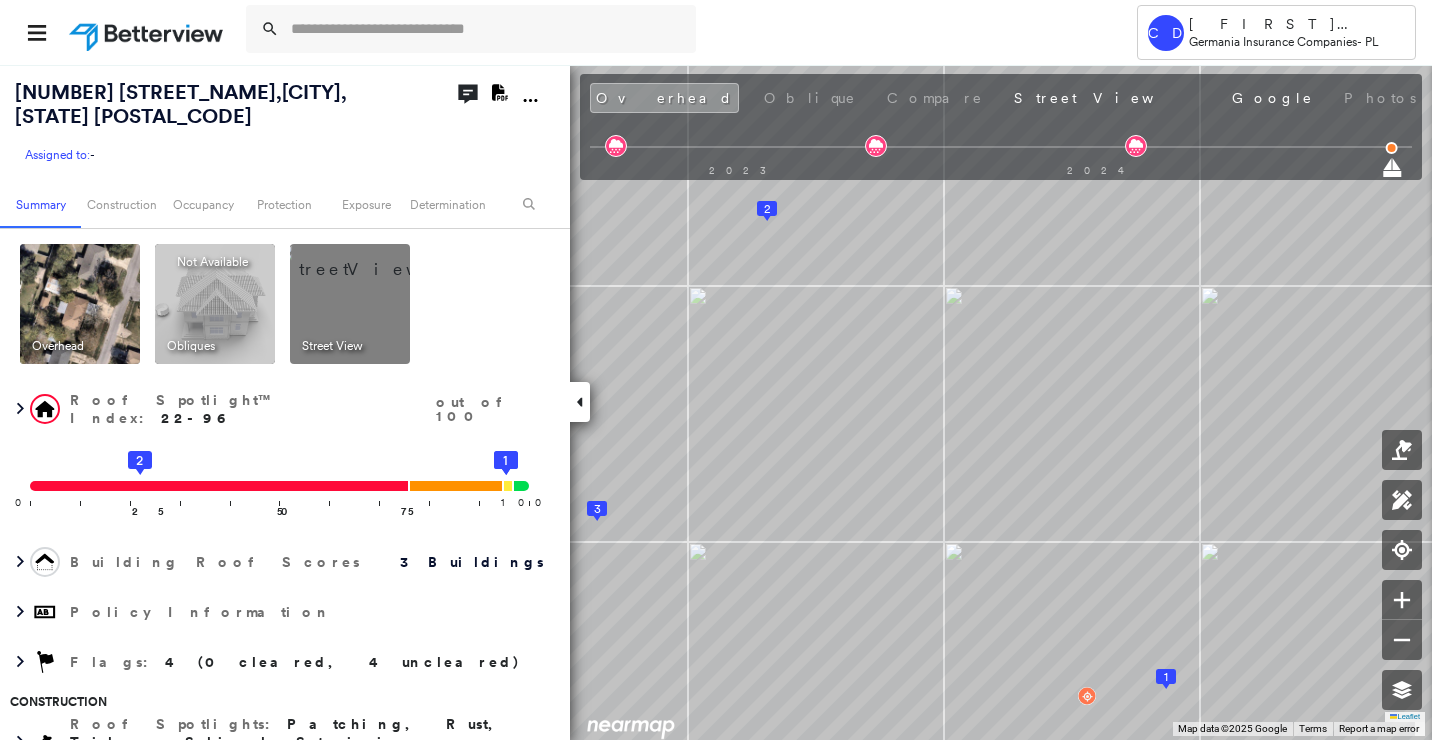 click at bounding box center (374, 259) 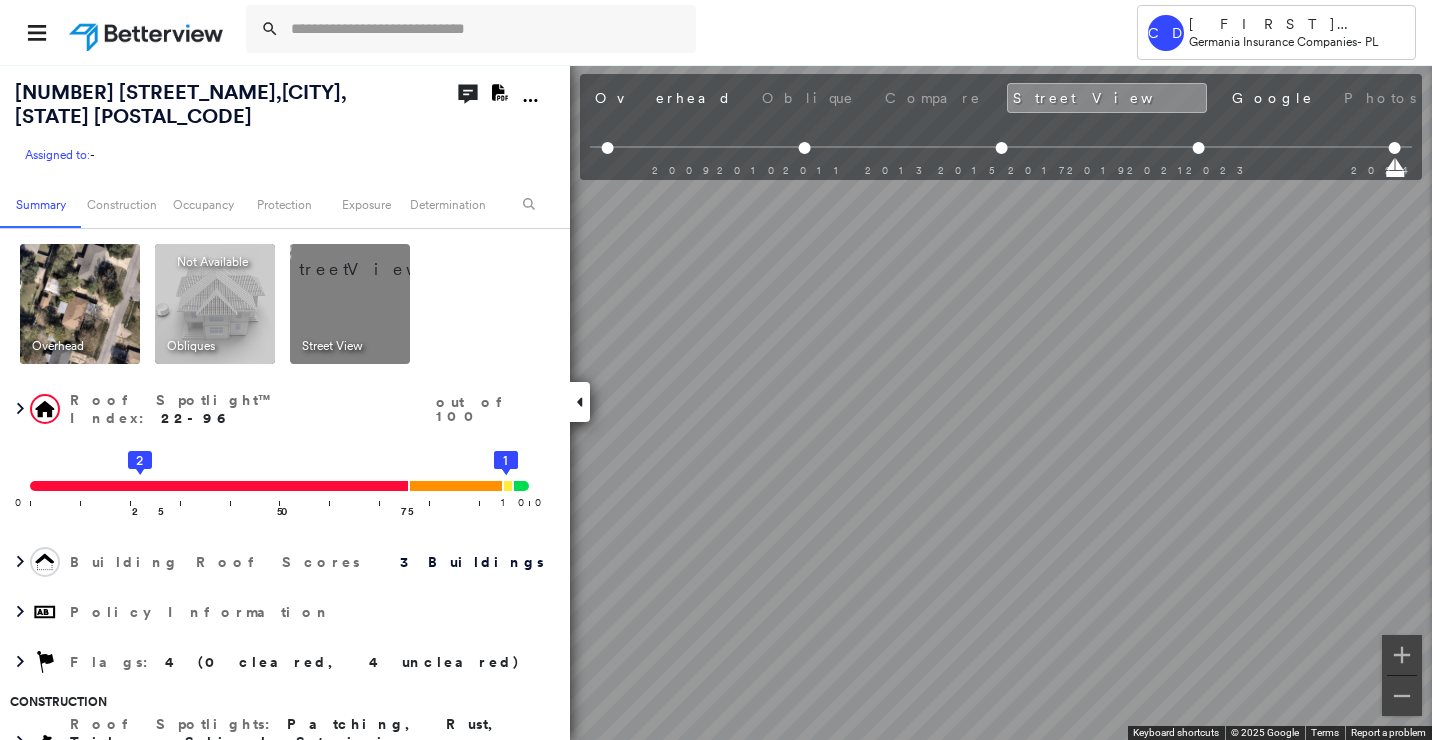 click on "Tower CD Christine Darr Germania Insurance Companies - PL [NUMBER] [STREET], [CITY], [STATE] [POSTAL_CODE] Assigned to: - Assigned to: - Assigned to: - Open Comments Download PDF Report Summary Construction Occupancy Protection Exposure Determination Overhead Obliques Not Available ; Street View Roof Spotlight™ Index : [NUMBER] out of 100 0 100 25 2 50 75 3 1 Building Roof Scores 3 Buildings Policy Information Flags : 4 (0 cleared, 4 uncleared) Construction Roof Spotlights : Patching, Rust, Tile or Shingle Staining, Overhang, Vent and 1 more Property Features : Road (Drivable Surface), Asphalt, Concrete Area, Driveway, Maintained Lawn and 3 more Roof Size & Shape : 3 buildings BuildZoom - Building Permit Data and Analysis Occupancy Place Detail National Registry of Historic Places Protection US Fire Administration: Nearest Fire Stations Exposure Fire Path FEMA Risk Index Hail Claim Predictor: Most Risky 1 out of 5 Wind Claim Predictor: Average Risk 3 out of 5 Additional Perils Tree Fall Risk:" at bounding box center [716, 370] 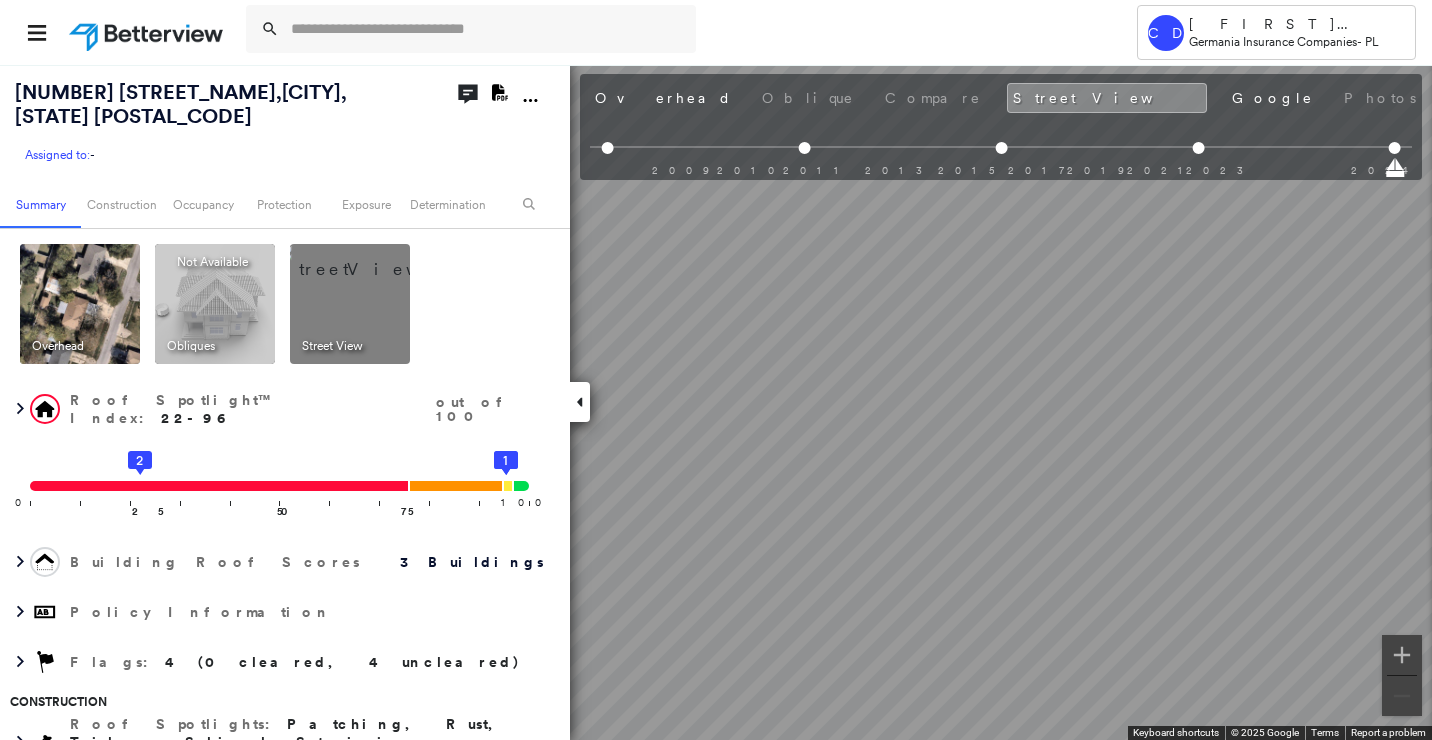 click at bounding box center [80, 304] 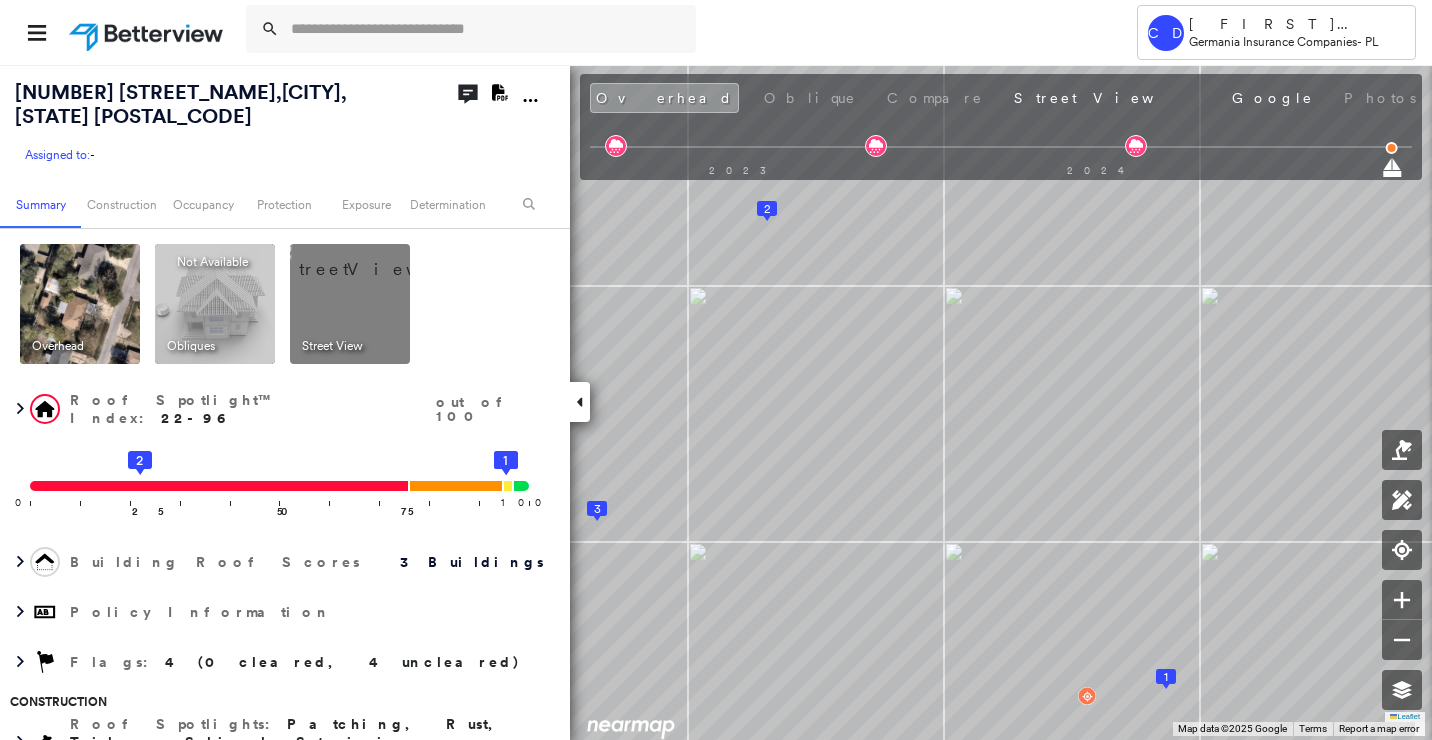 click 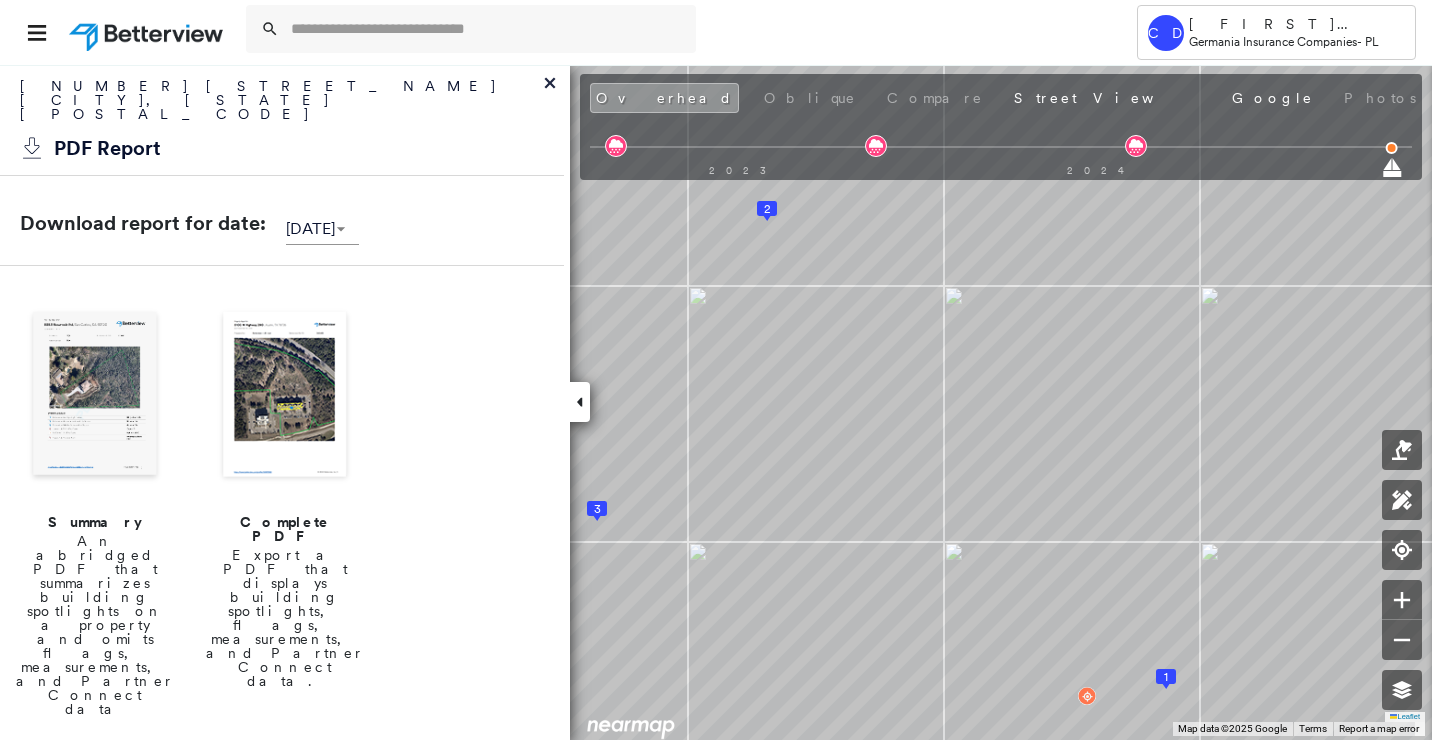 click at bounding box center (95, 396) 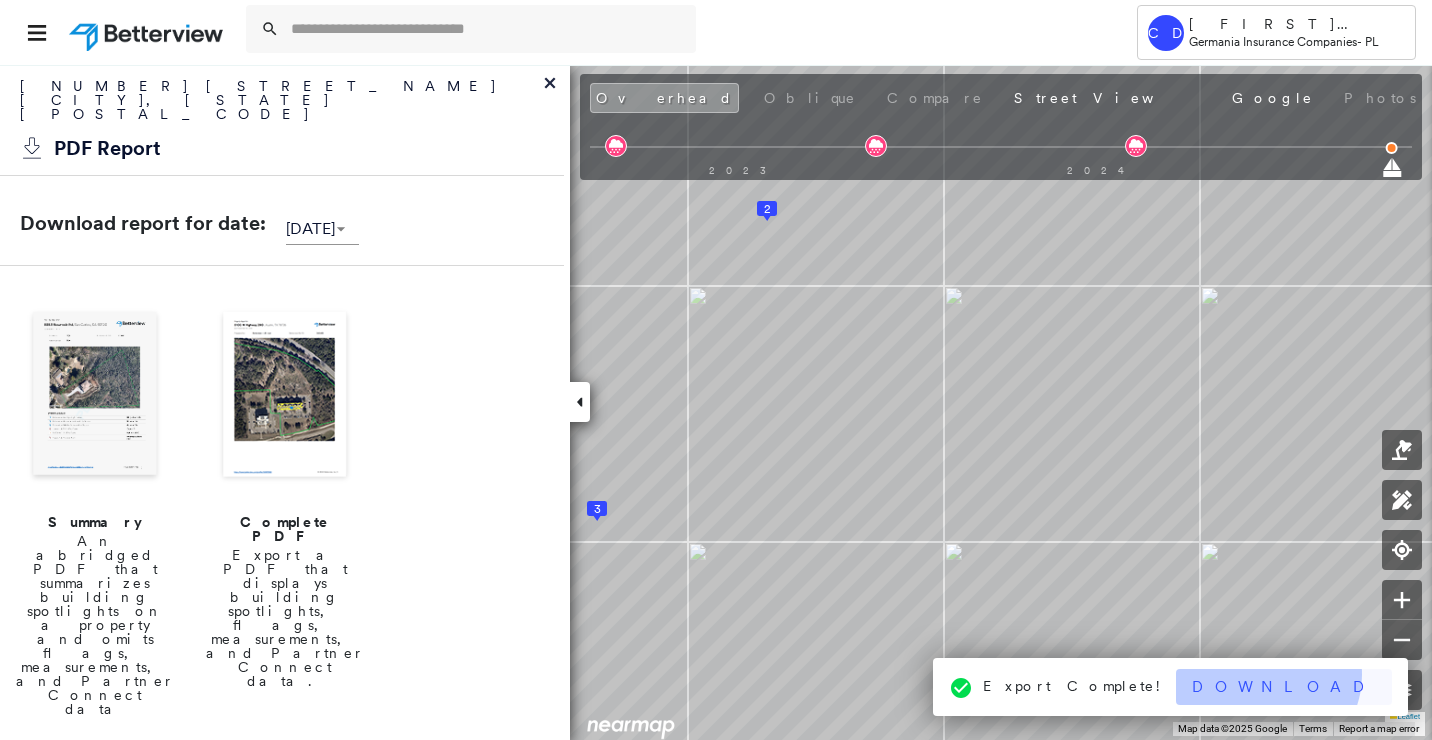 click on "Download" at bounding box center [1284, 687] 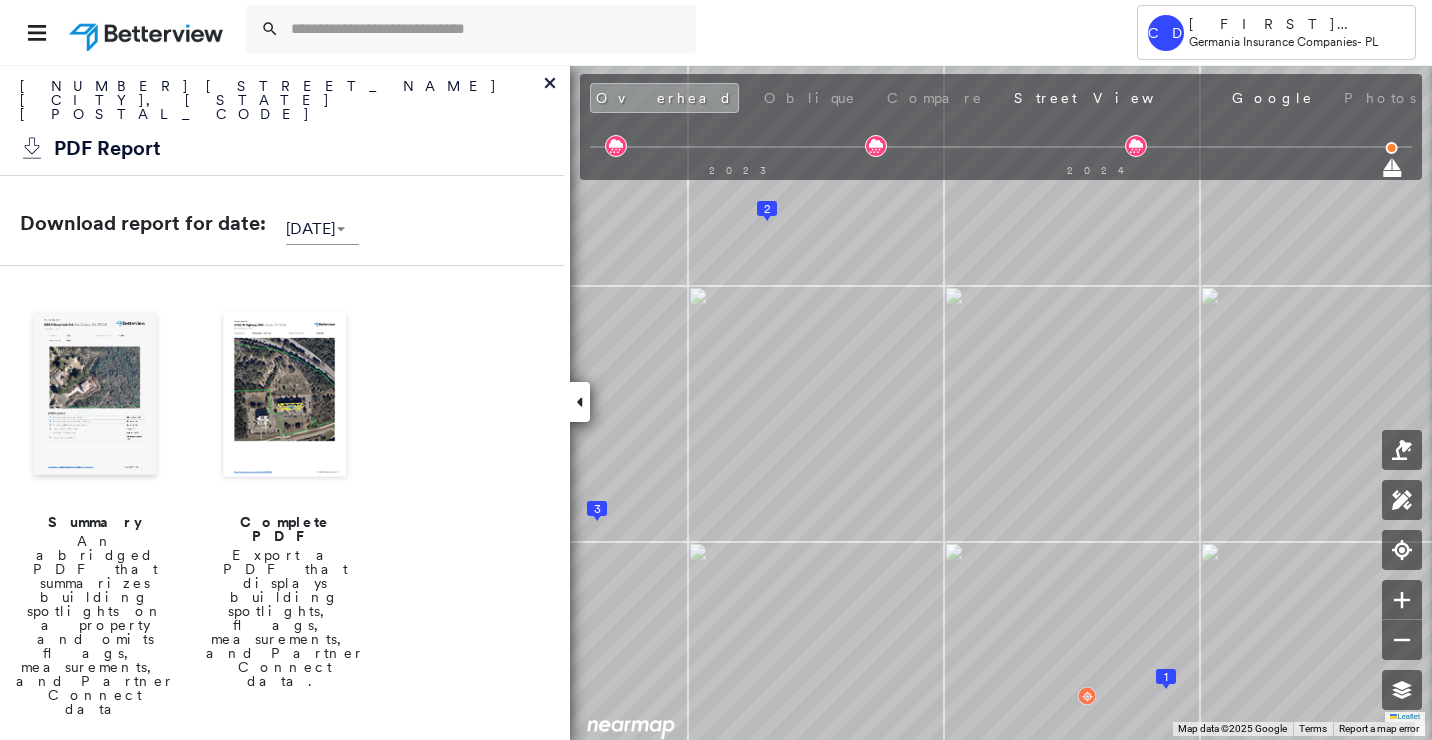 click 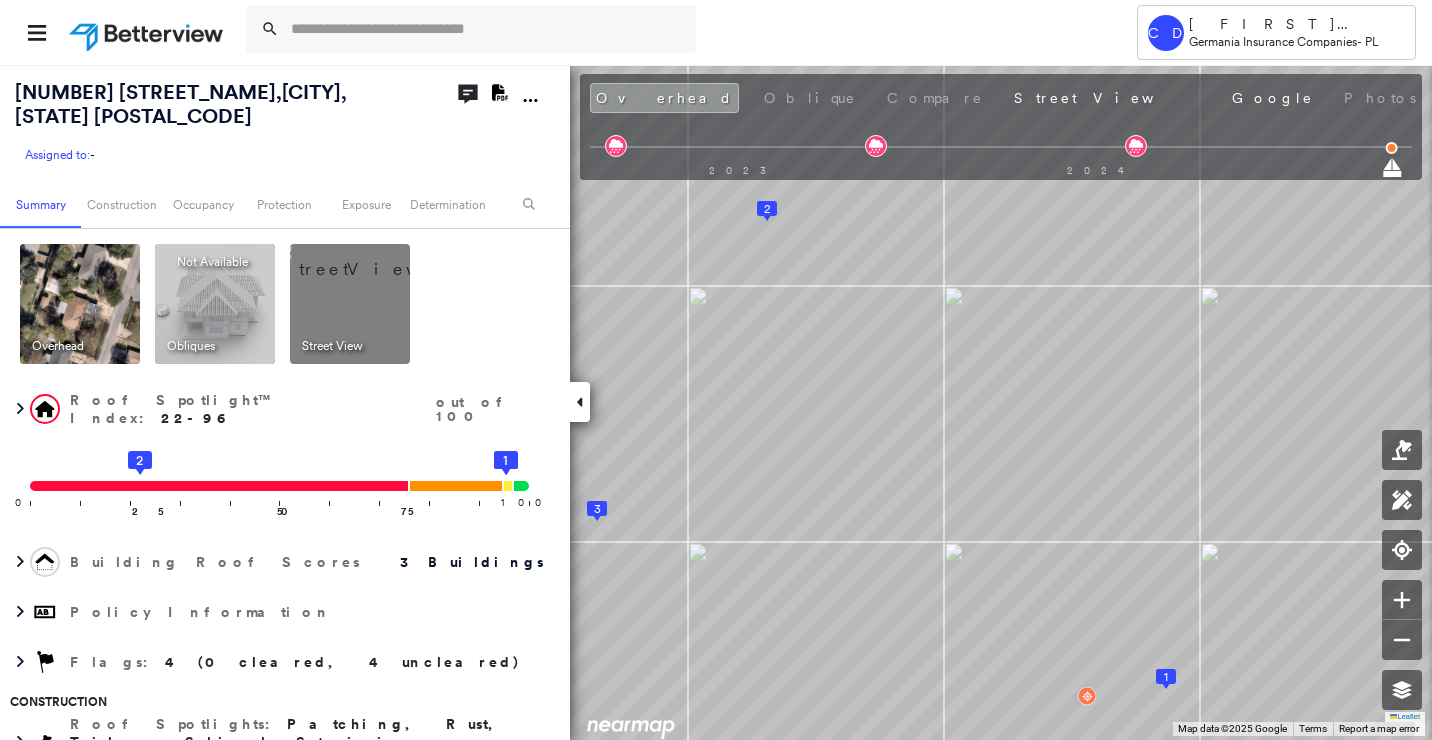 click at bounding box center [80, 304] 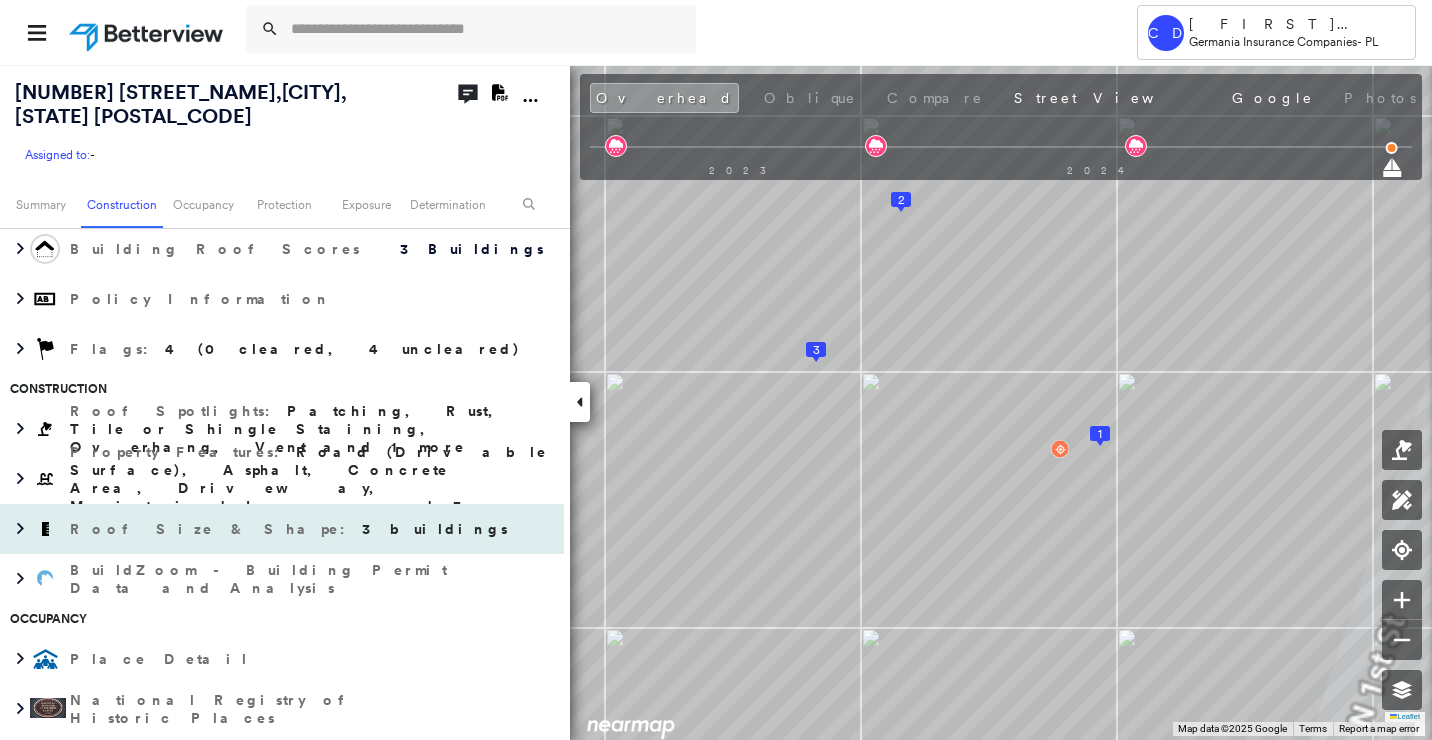 scroll, scrollTop: 300, scrollLeft: 0, axis: vertical 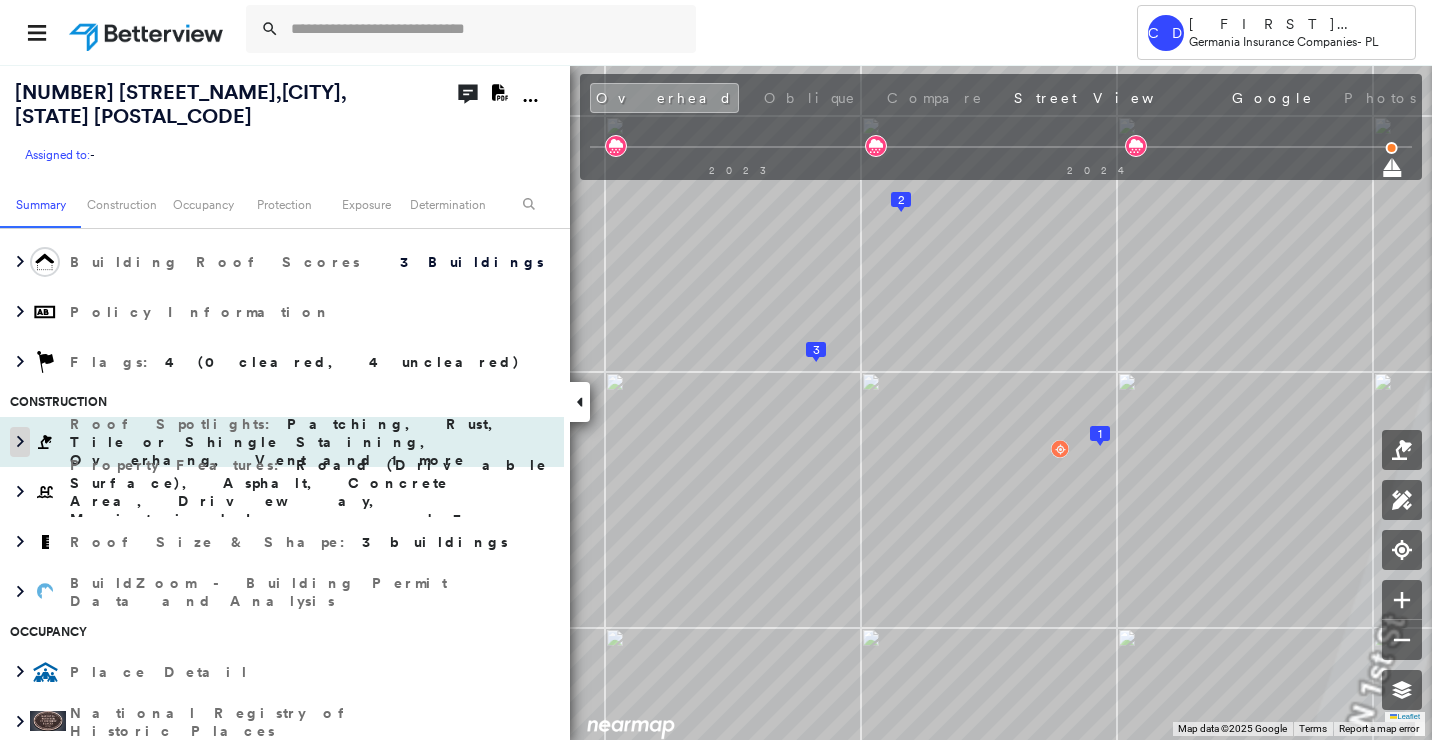 click 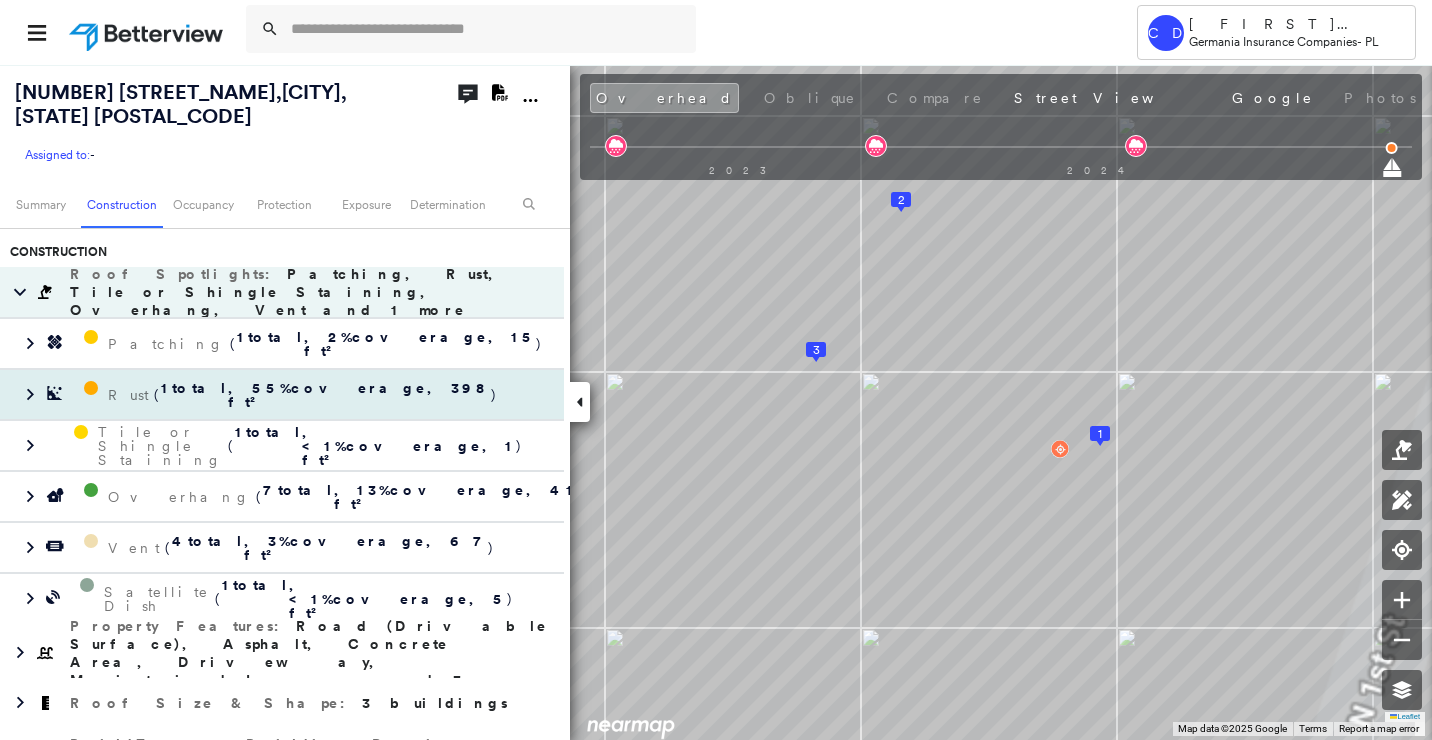 scroll, scrollTop: 400, scrollLeft: 0, axis: vertical 